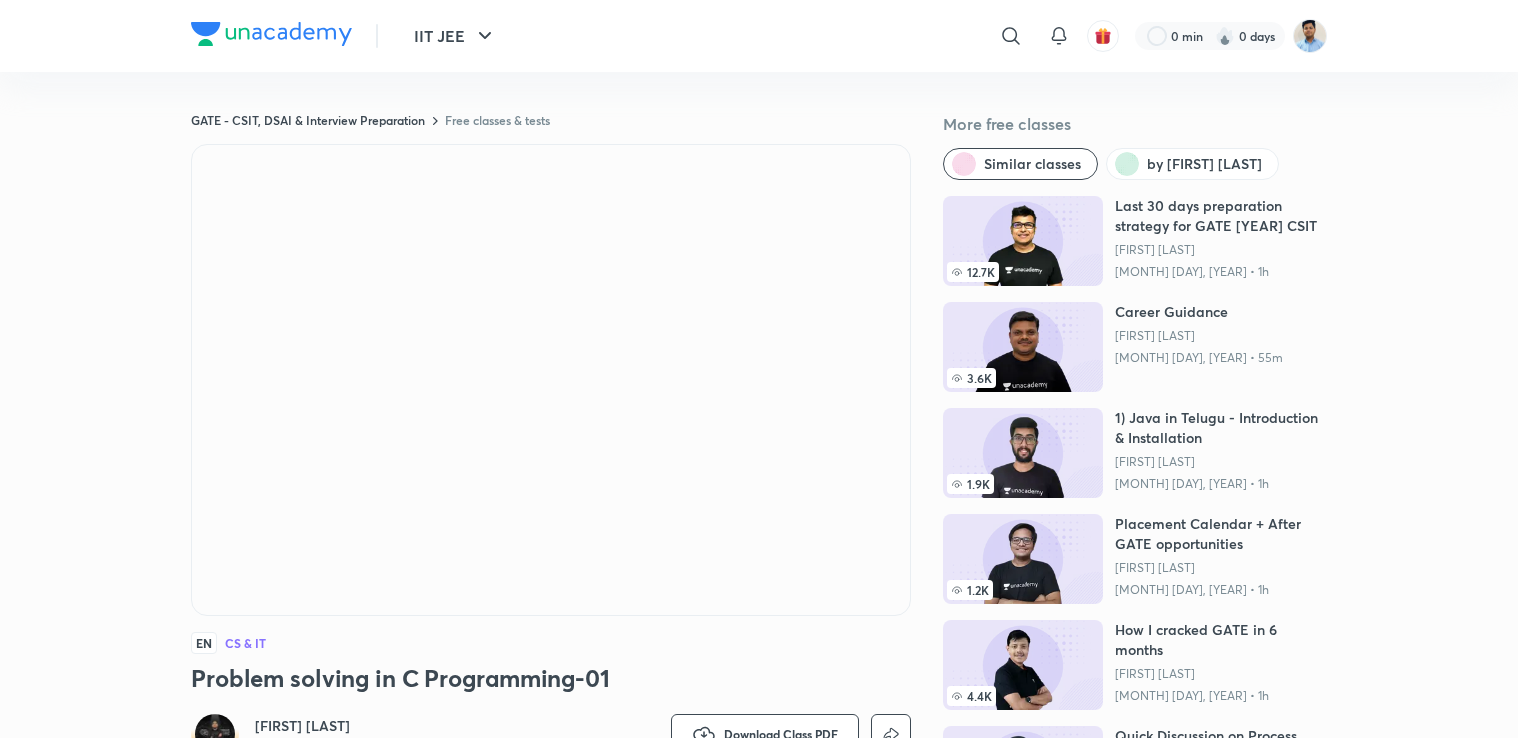 scroll, scrollTop: 0, scrollLeft: 0, axis: both 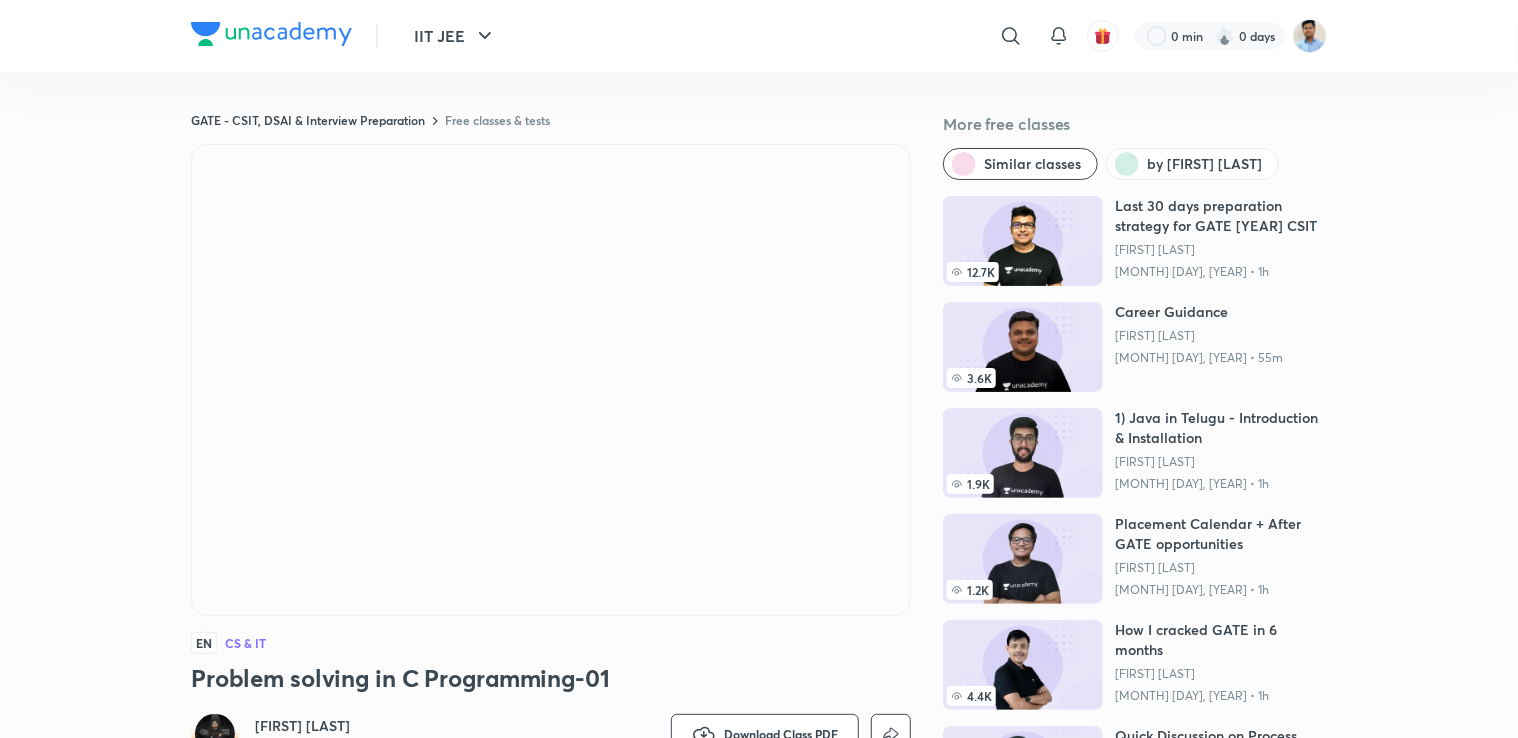 click on "EN CS & IT" at bounding box center (551, 643) 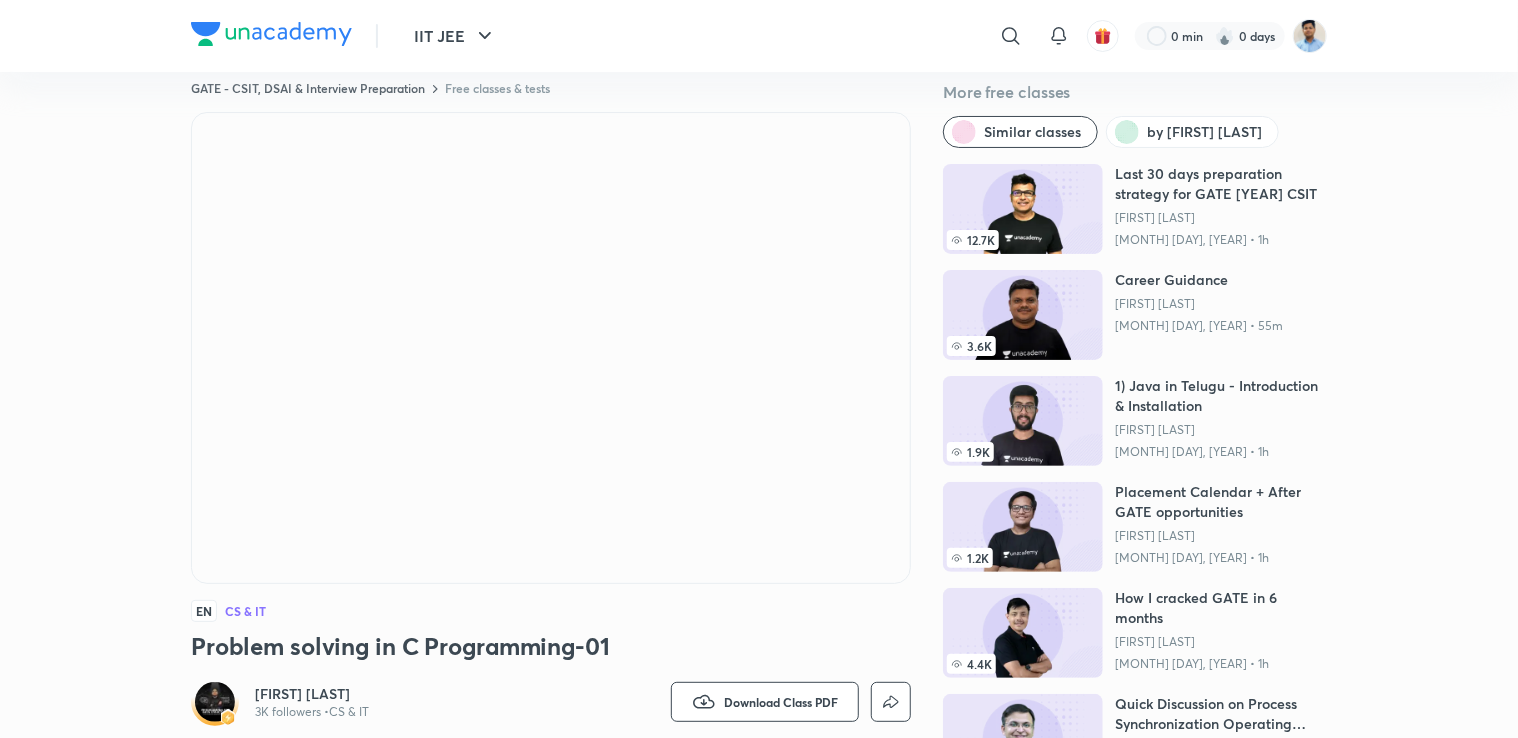 scroll, scrollTop: 0, scrollLeft: 0, axis: both 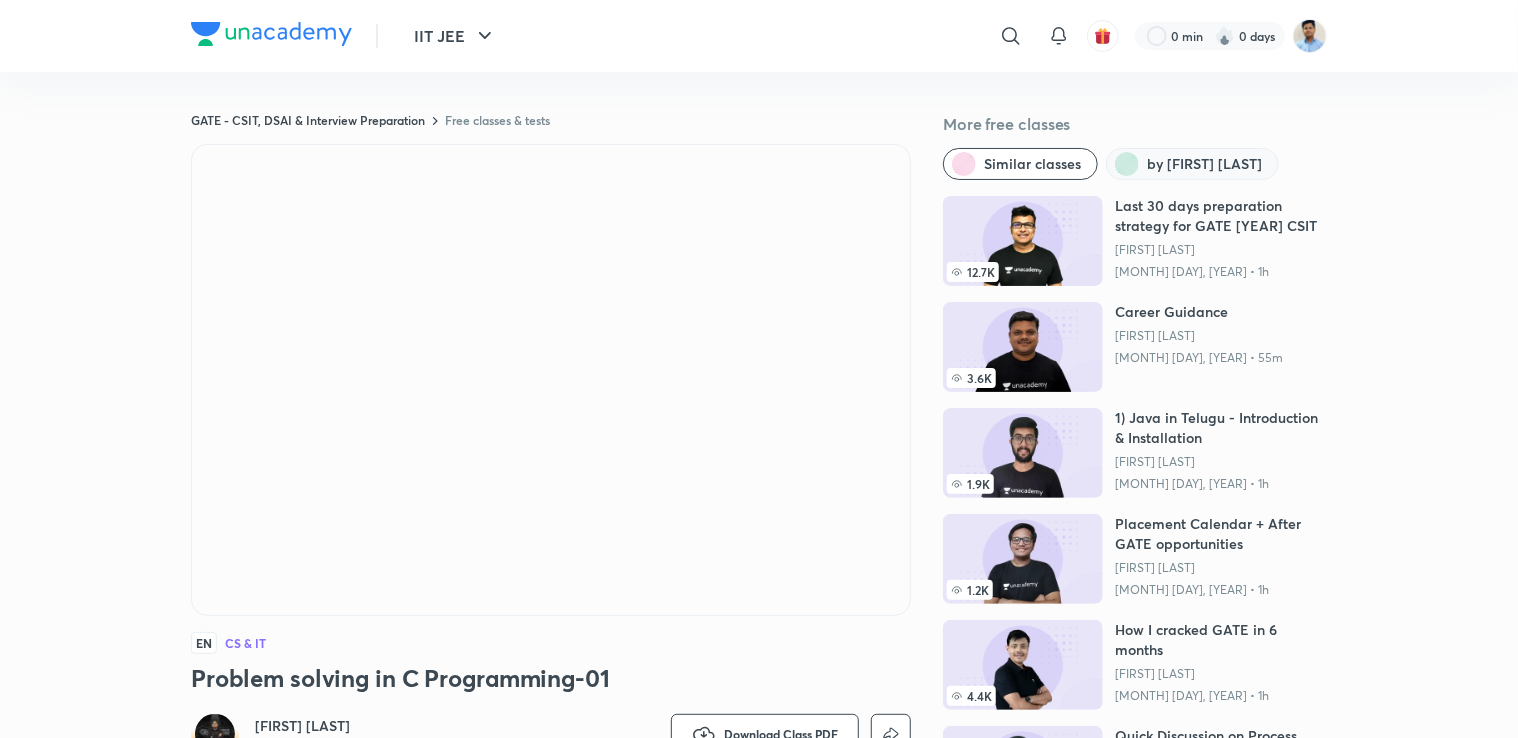 click on "by [FIRST] [LAST]" at bounding box center [1204, 164] 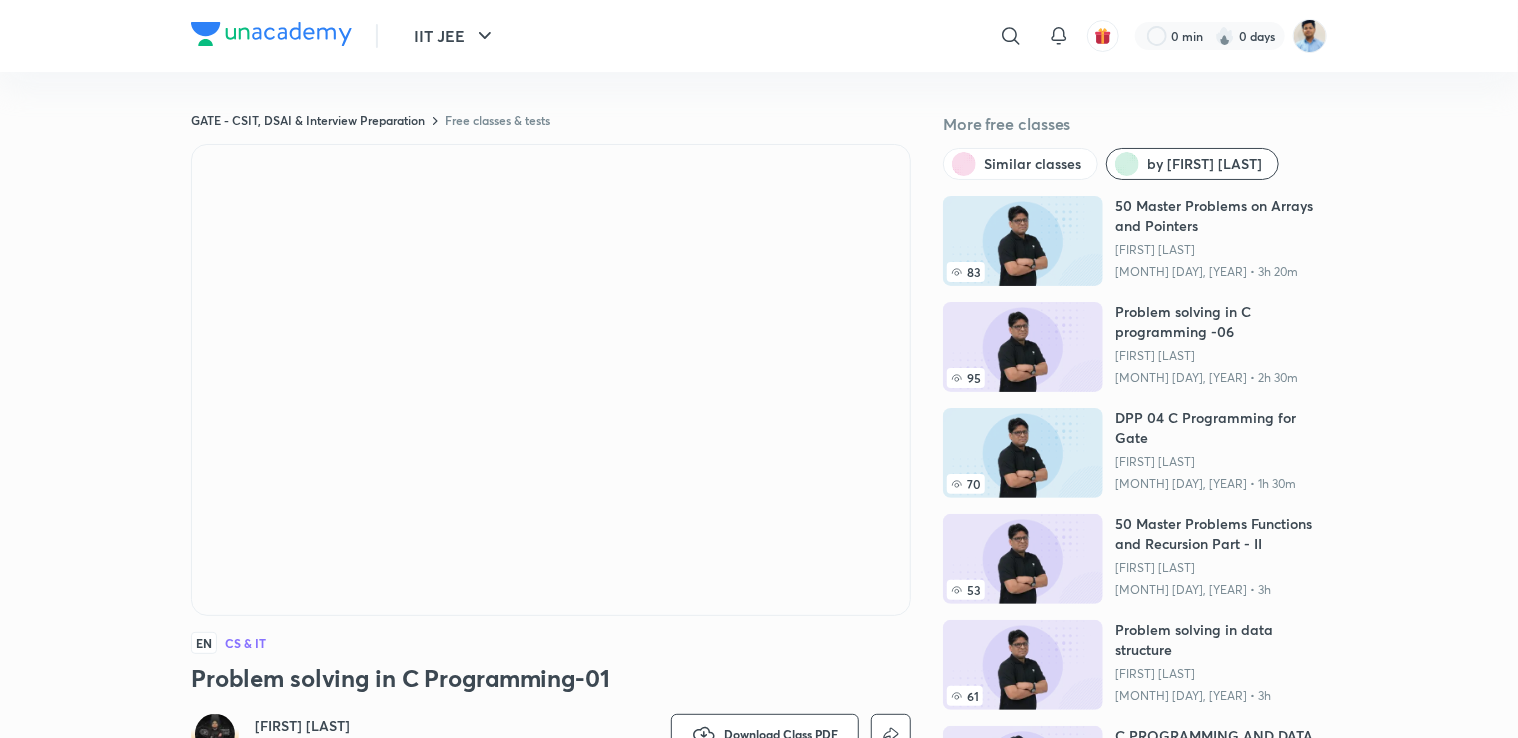 click at bounding box center (1023, 241) 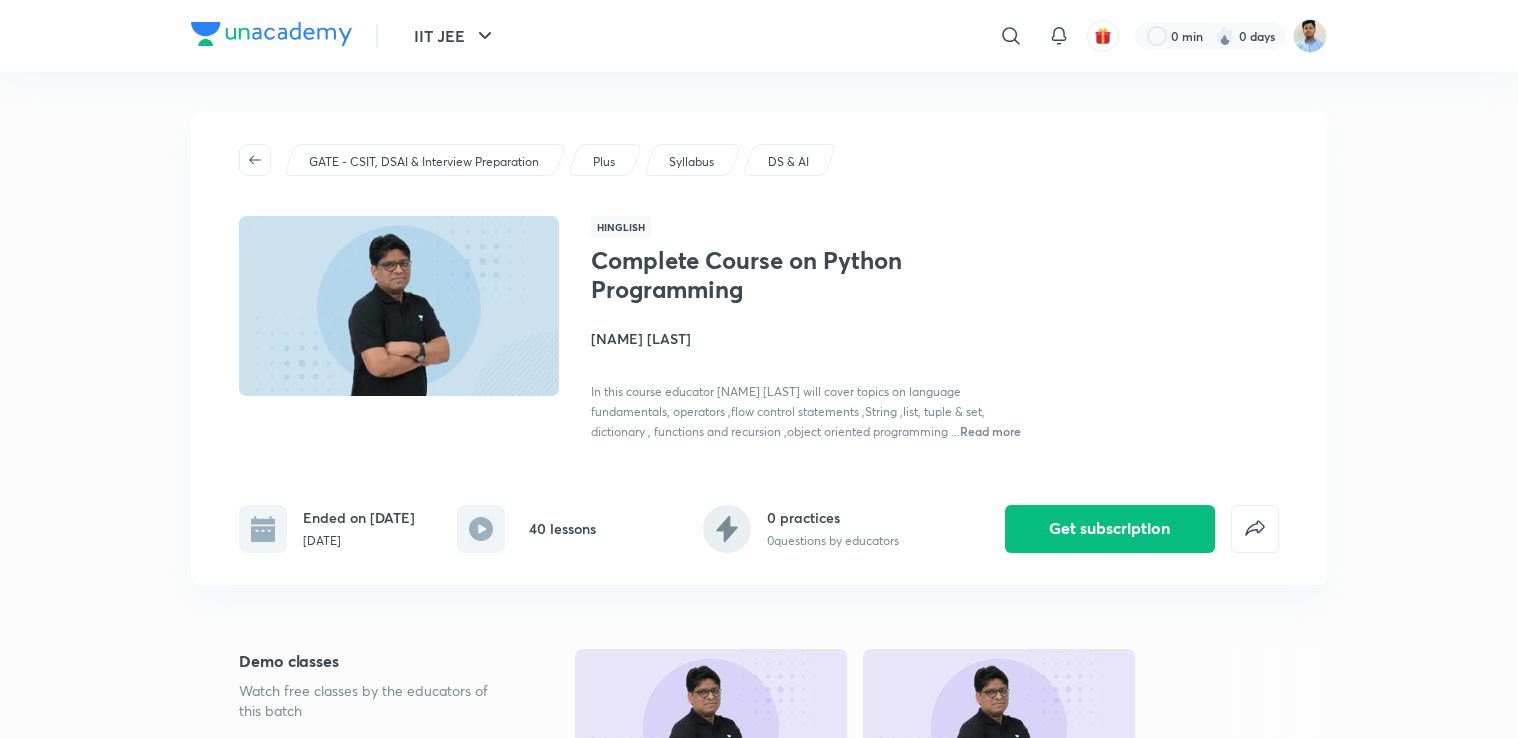 scroll, scrollTop: 400, scrollLeft: 0, axis: vertical 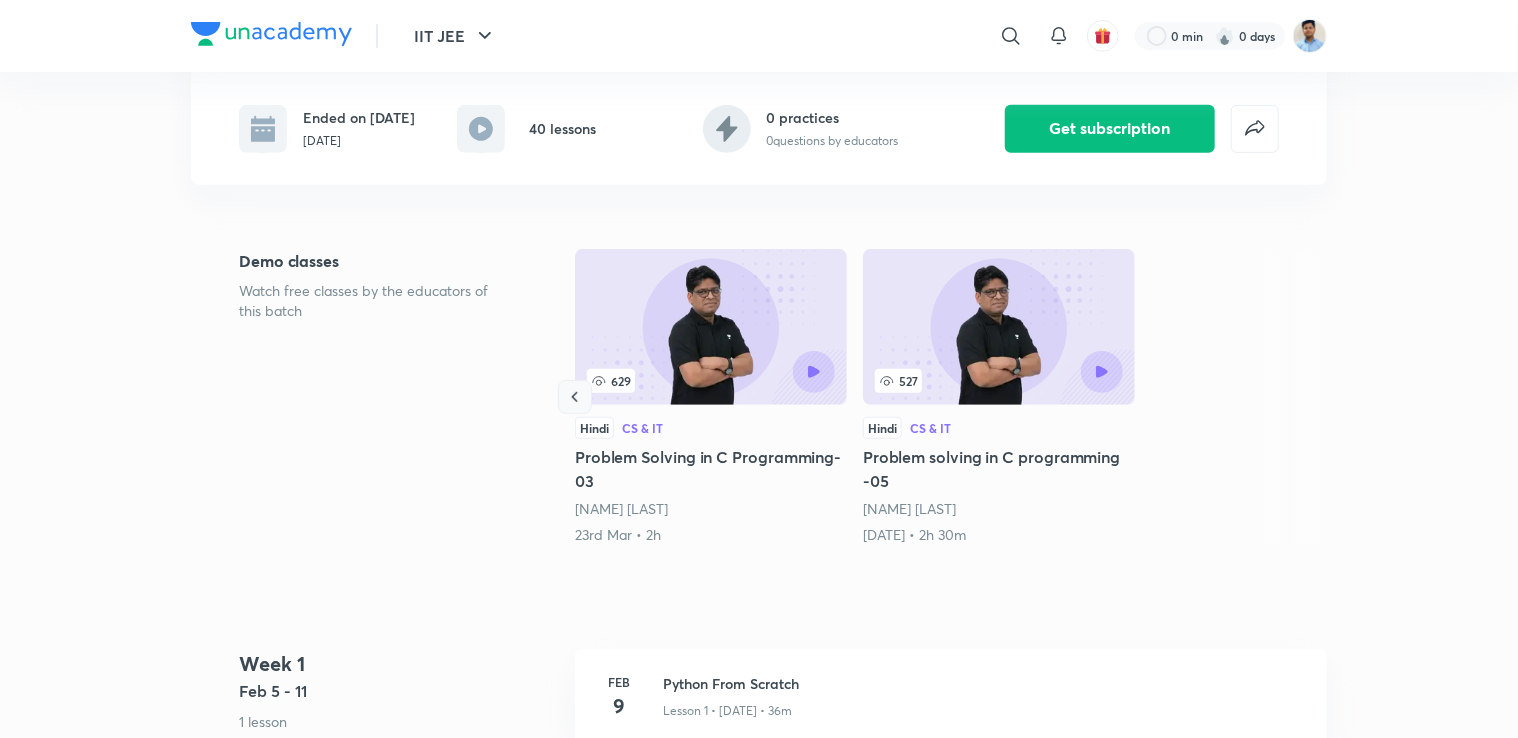 click 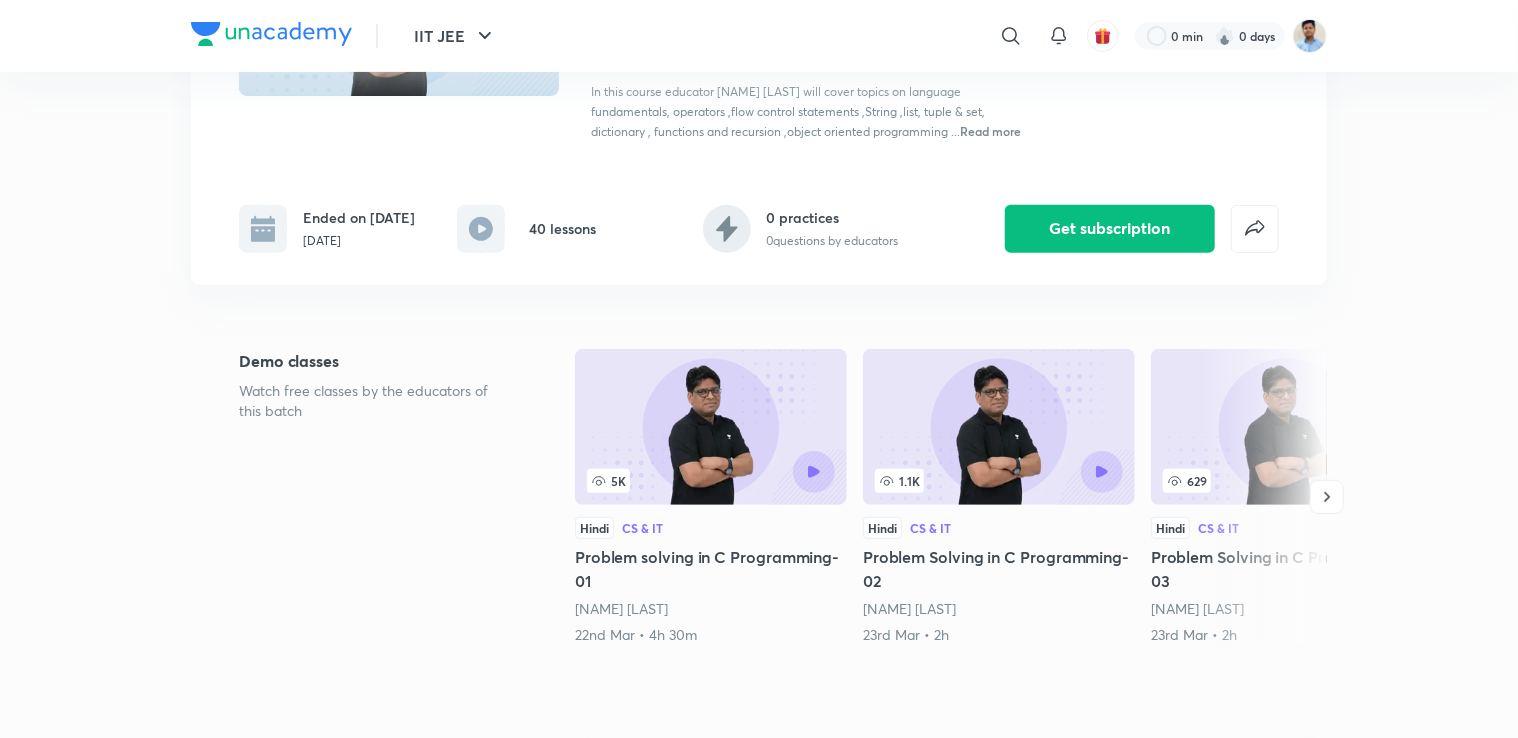 scroll, scrollTop: 200, scrollLeft: 0, axis: vertical 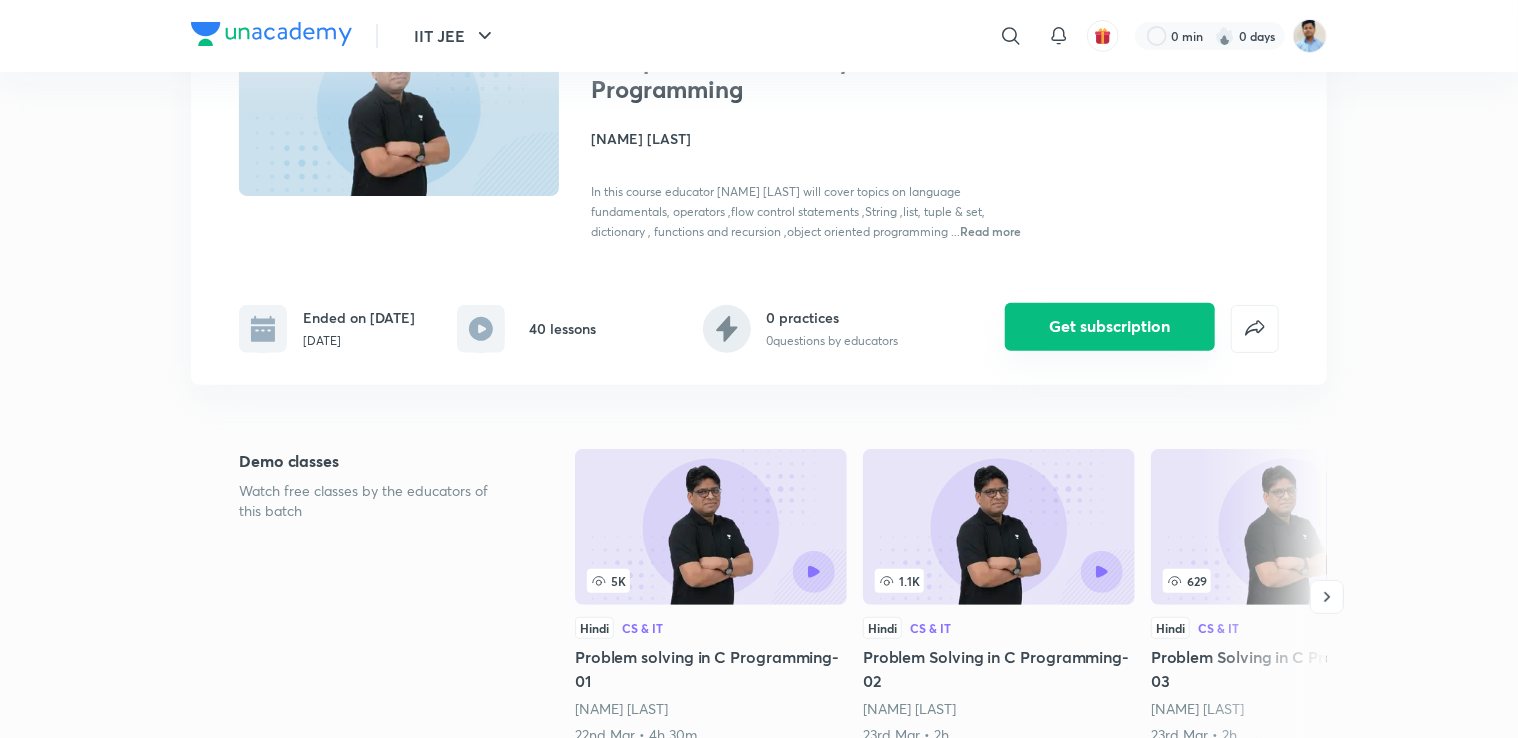 click on "Get subscription" at bounding box center [1110, 327] 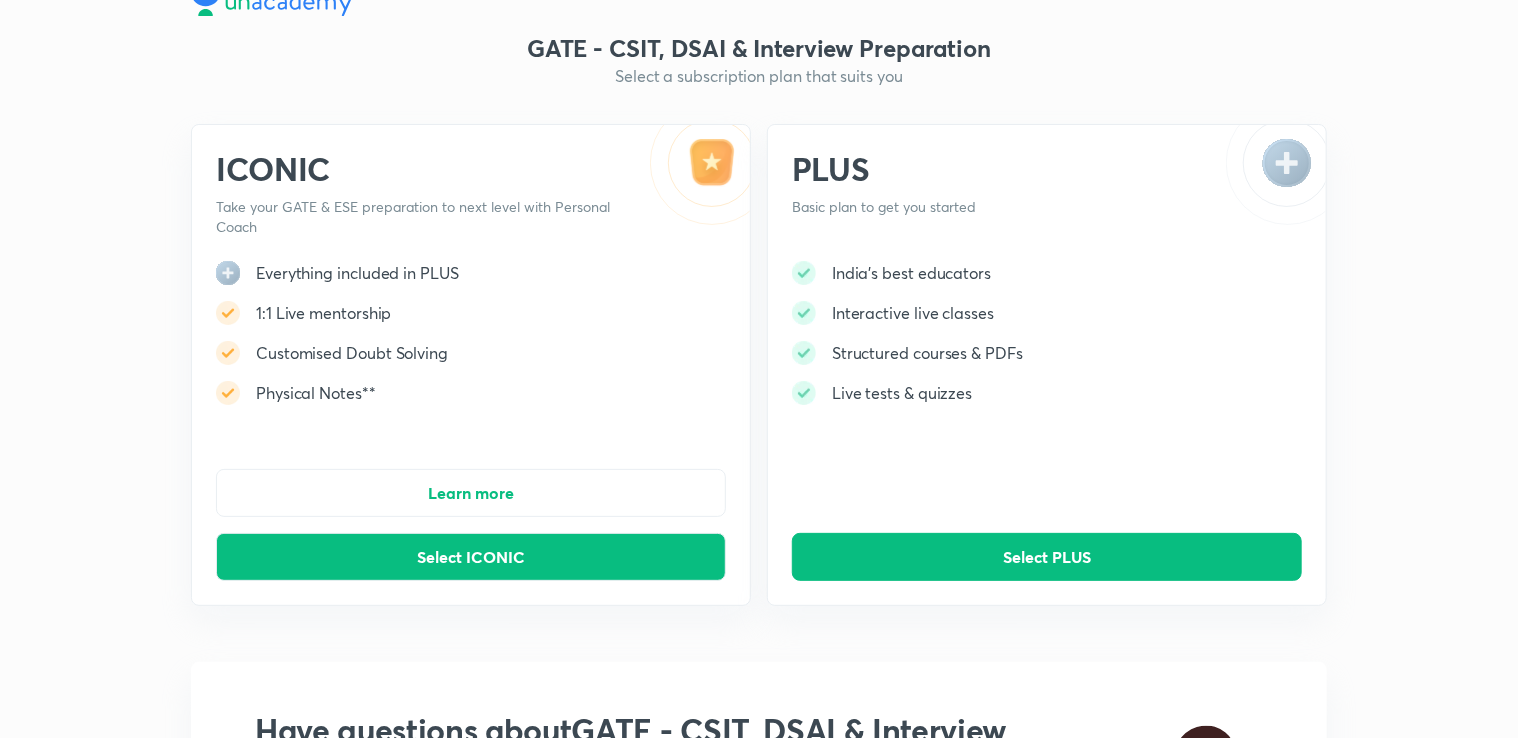 scroll, scrollTop: 0, scrollLeft: 0, axis: both 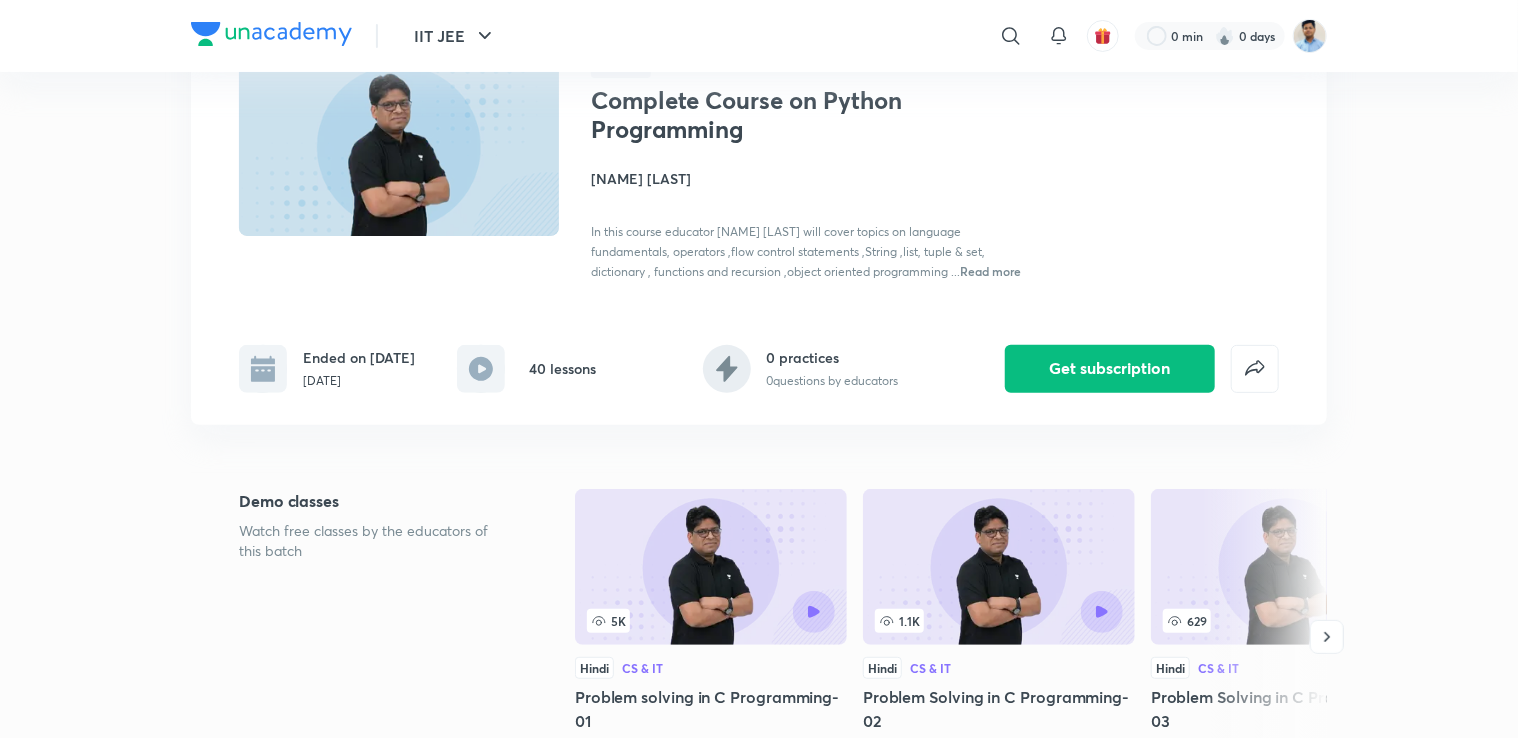 click on "GATE - CSIT, DSAI & Interview Preparation Plus Syllabus DS & AI Hinglish Complete Course on Python Programming Pankaj Sharma In this course educator Pankaj Sharma will cover topics on language fundamentals, operators ,flow control statements ,String ,list, tuple & set, dictionary , functions and recursion ,object oriented programming ...  Read more Ended on Mar 12 Feb 9 - Mar 12, 2024 40 lessons 0 practices 0  questions by educators Get subscription" at bounding box center (759, 188) 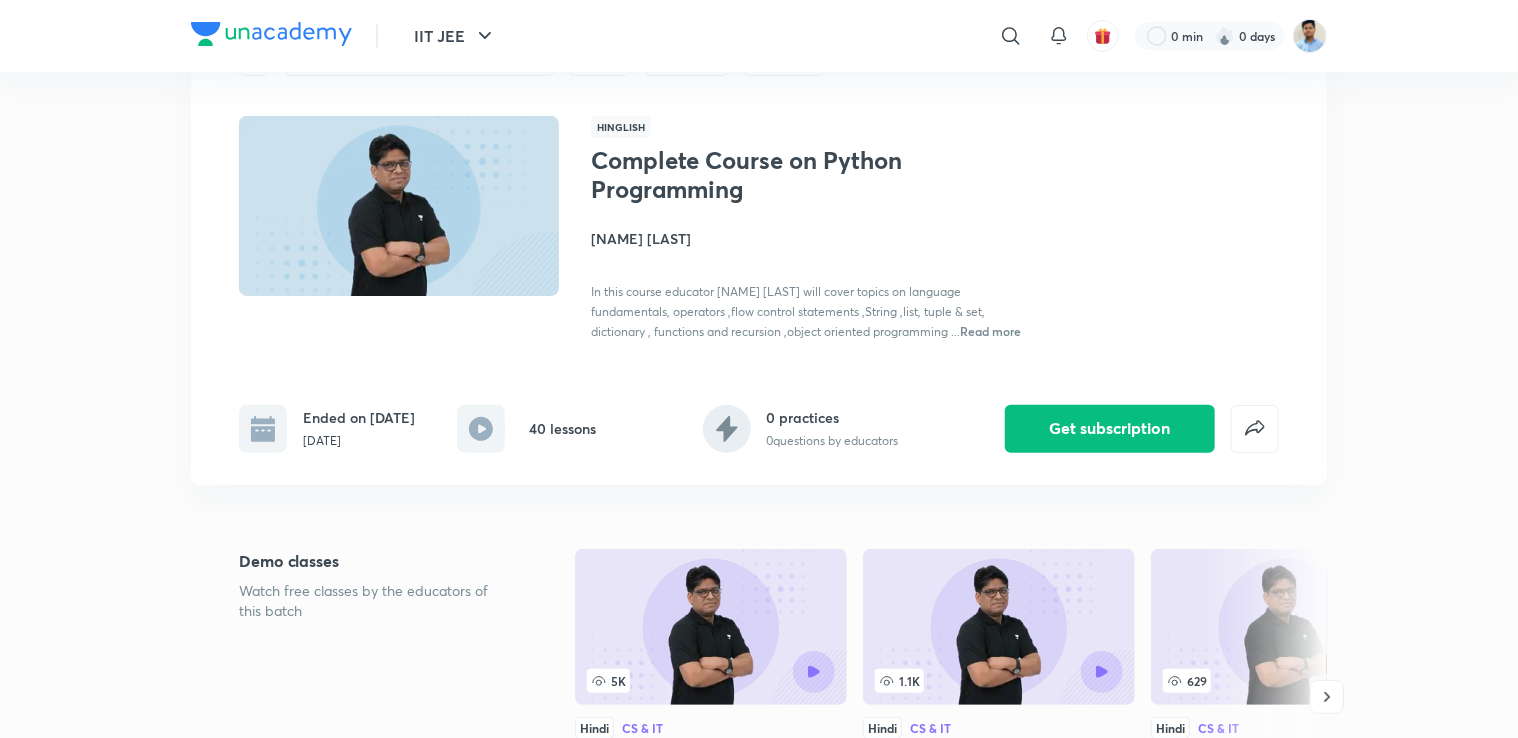 drag, startPoint x: 811, startPoint y: 215, endPoint x: 794, endPoint y: 212, distance: 17.262676 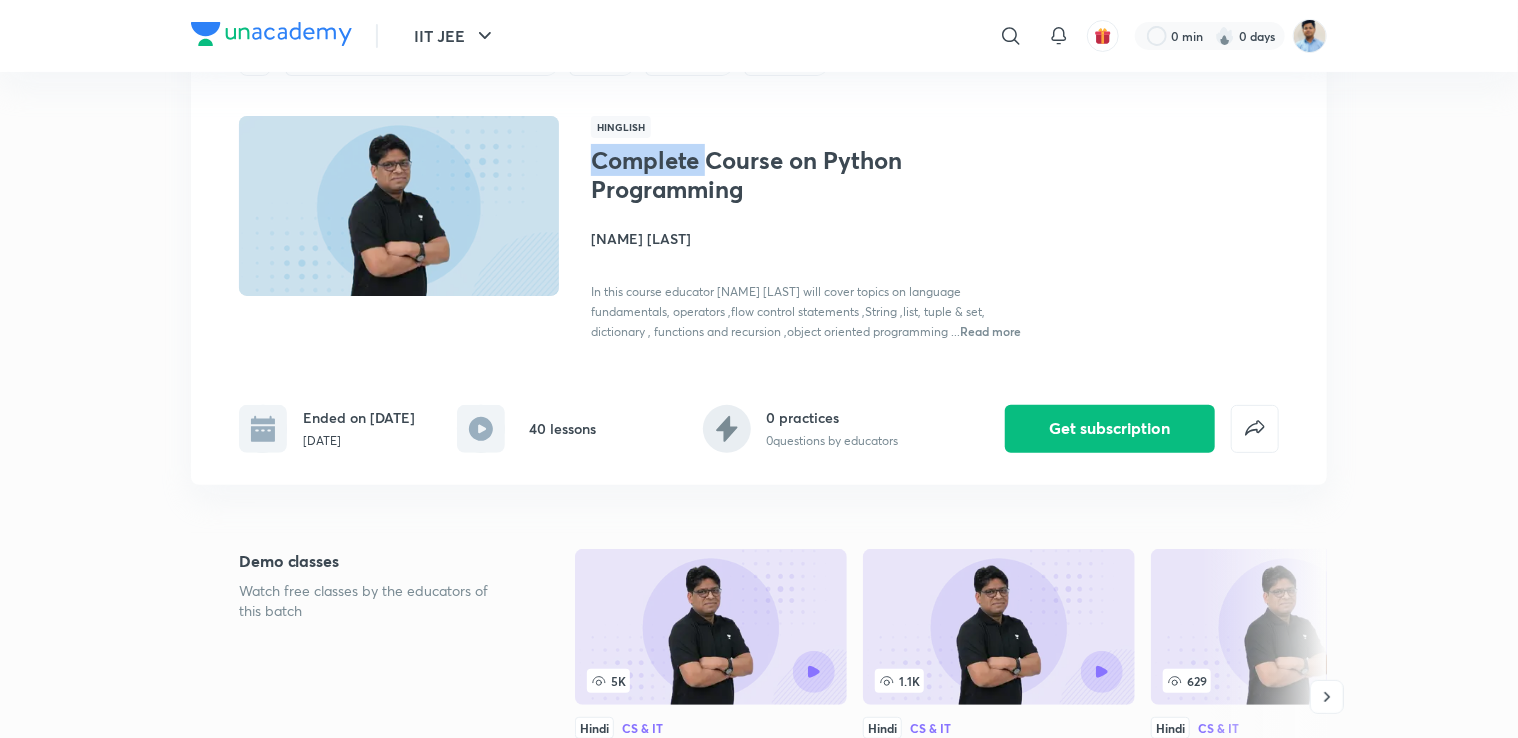 click on "Complete Course on Python Programming" at bounding box center (754, 175) 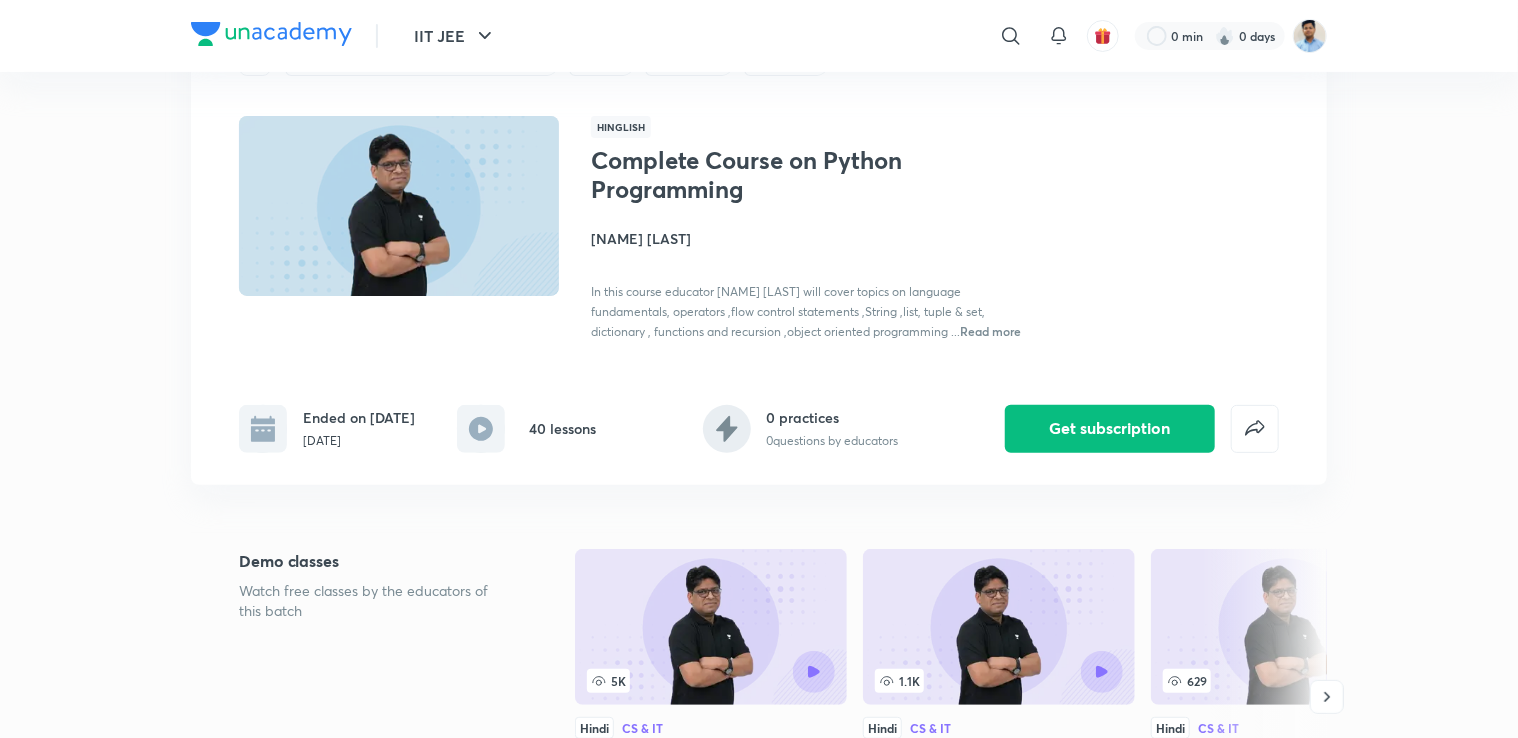 click on "Ended on Mar 12 Feb 9 - Mar 12, 2024 40 lessons 0 practices 0  questions by educators Get subscription" at bounding box center (759, 413) 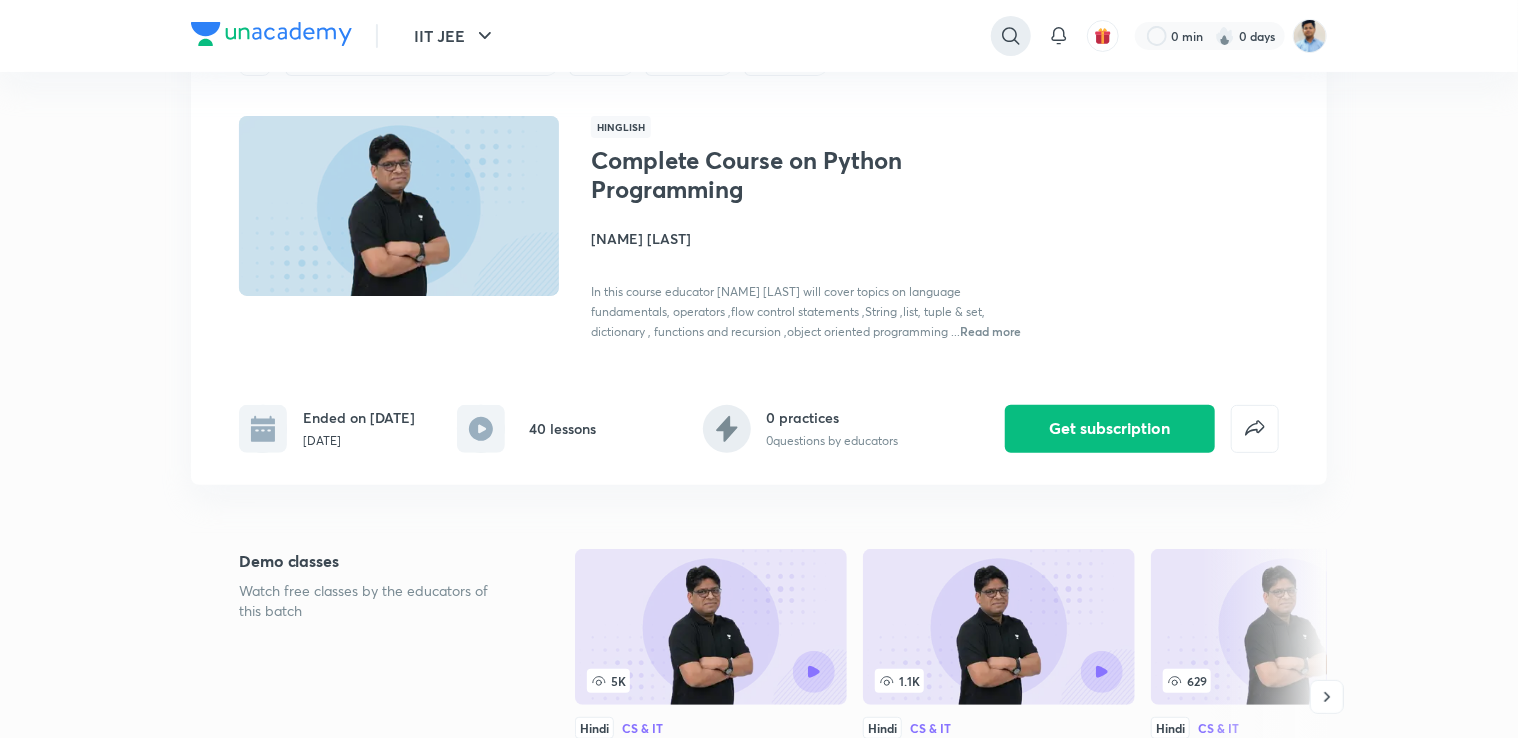 click at bounding box center [1011, 36] 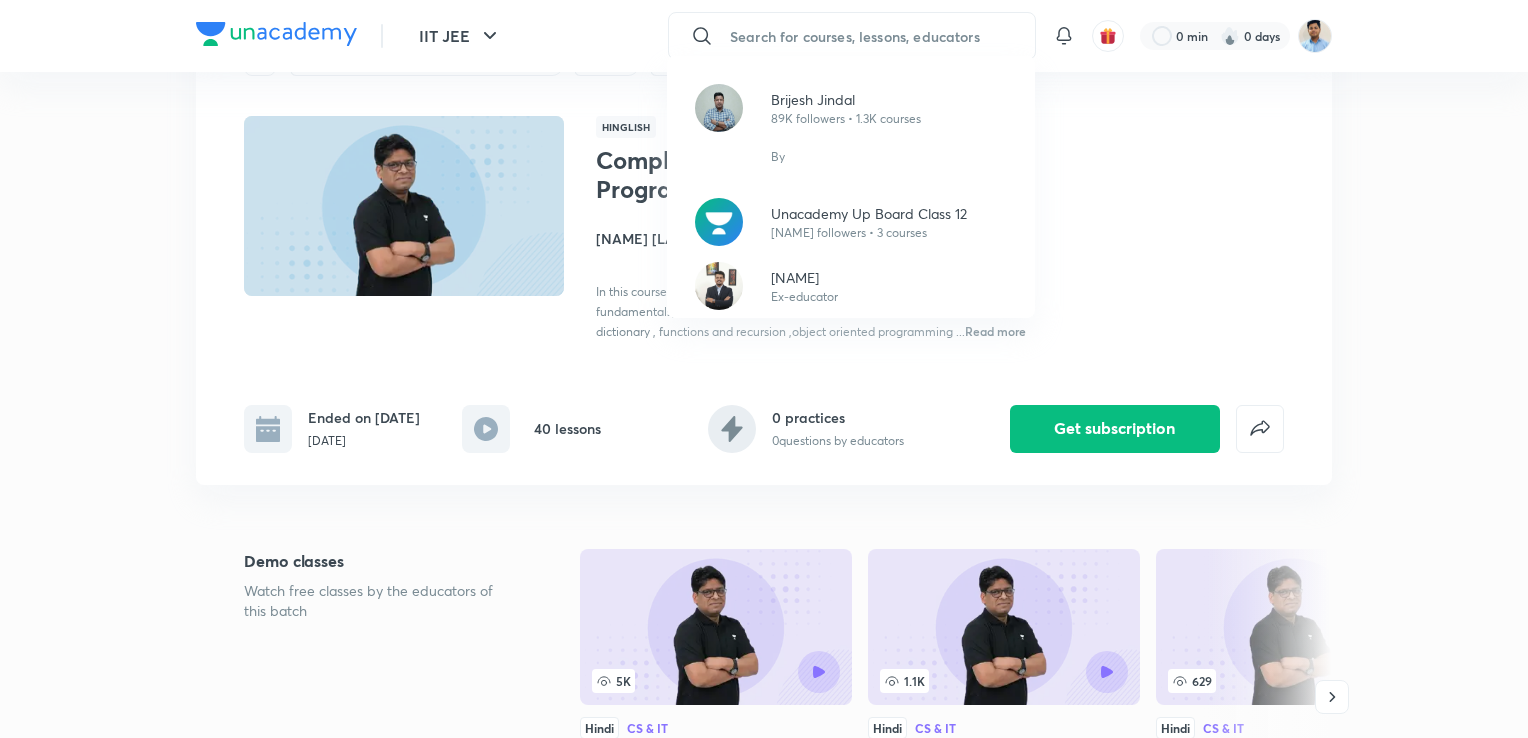 click on "Brijesh Jindal 89K followers • 1.3K courses By     Unacademy Up Board Class 12 150.8K followers • 3 courses Ranvijay  Ex-educator" at bounding box center (764, 369) 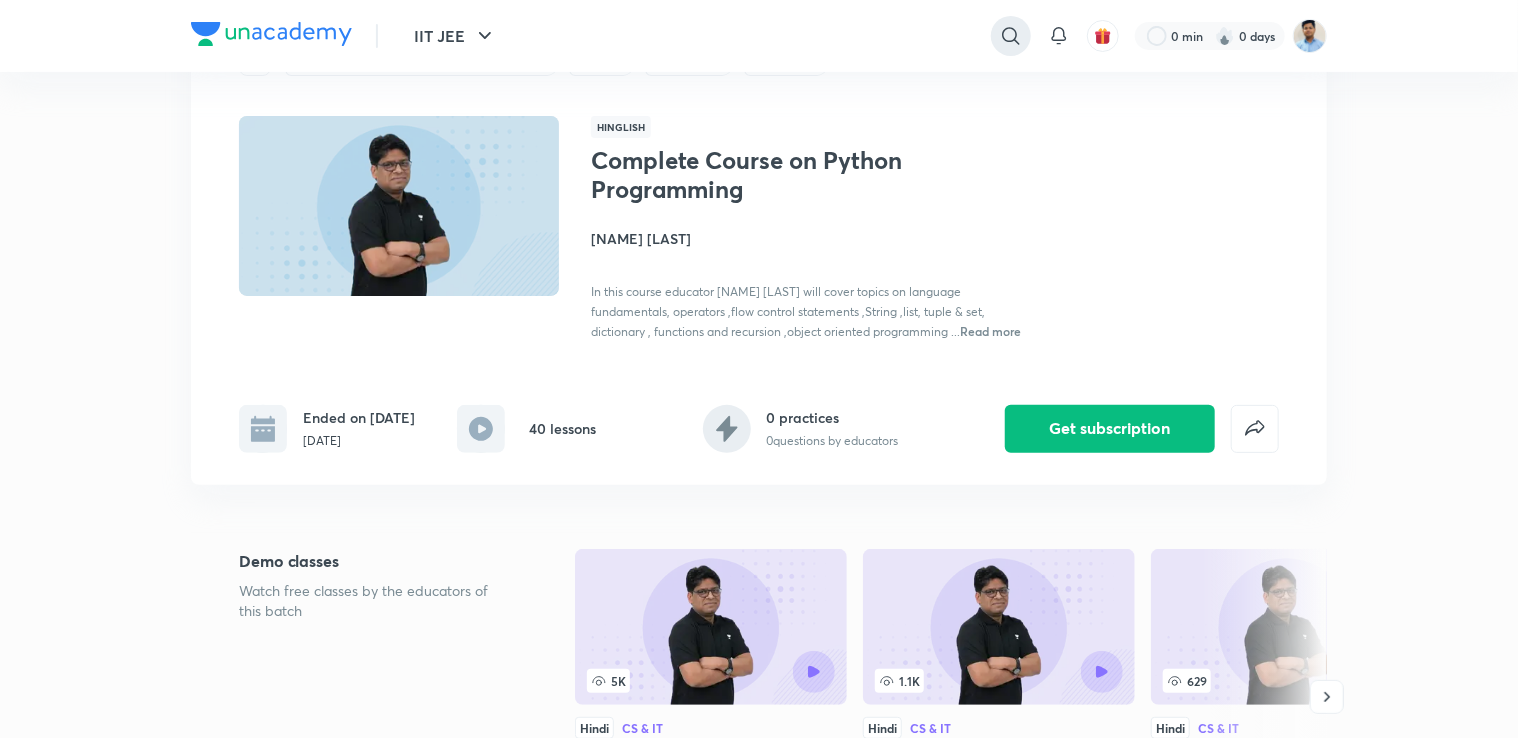 click 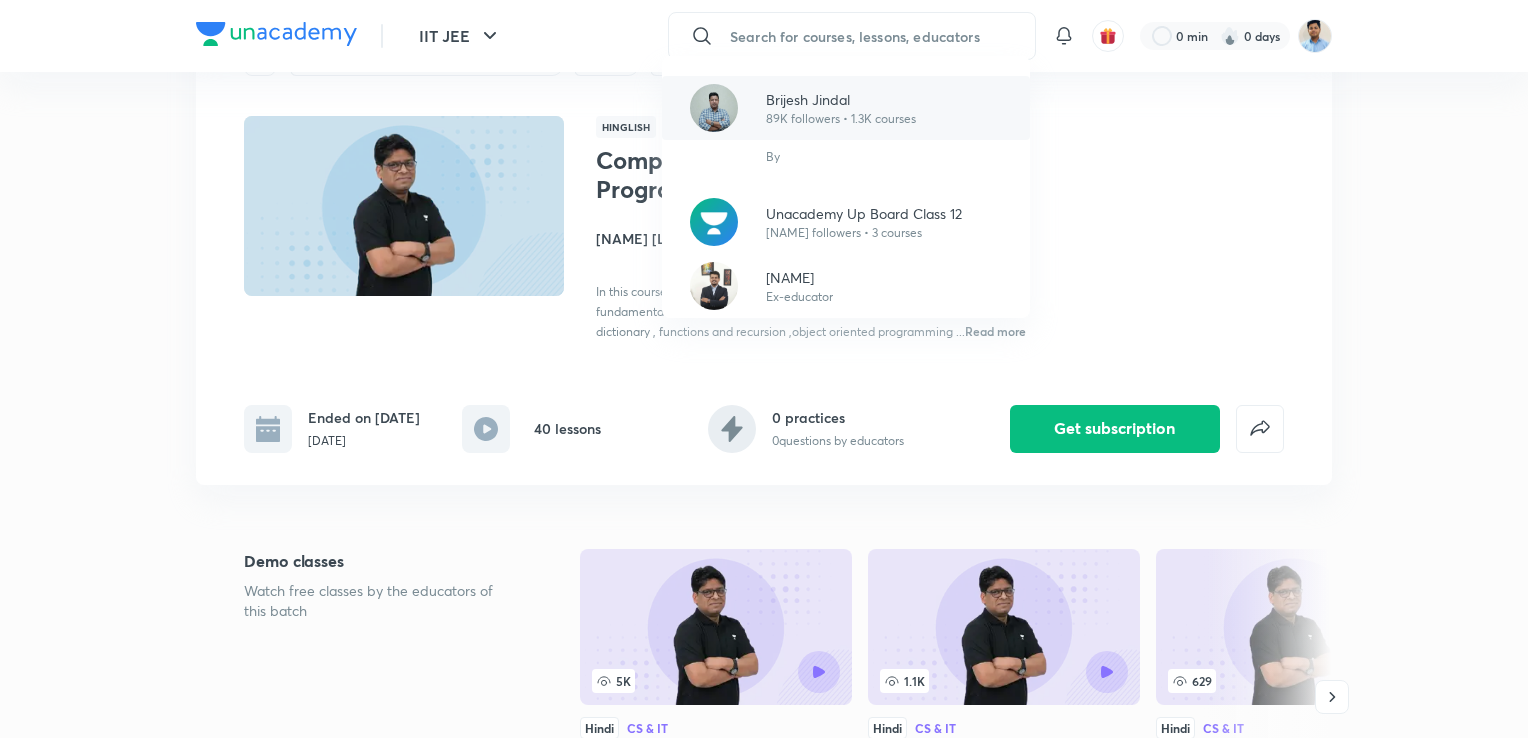 click on "Brijesh Jindal" at bounding box center [841, 99] 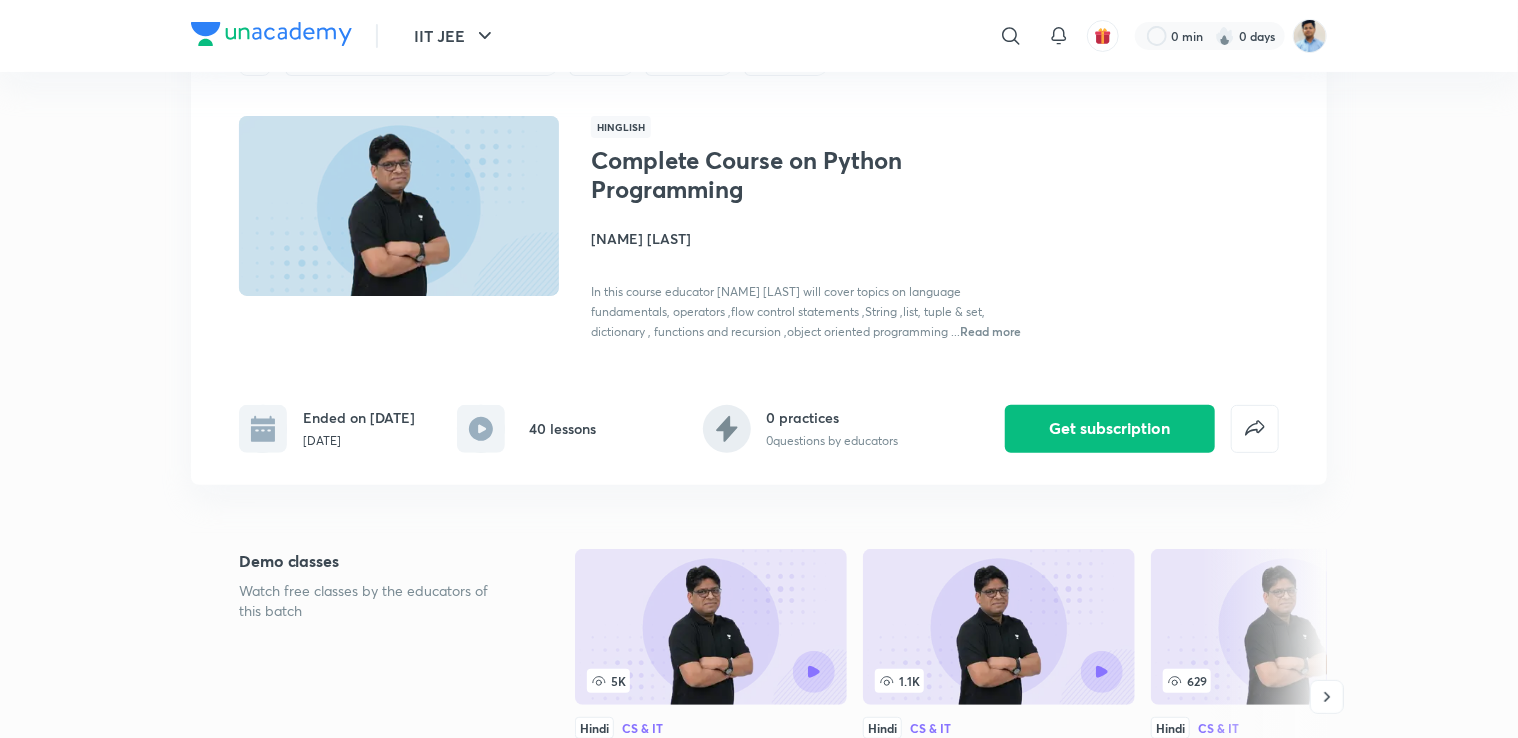 scroll, scrollTop: 0, scrollLeft: 0, axis: both 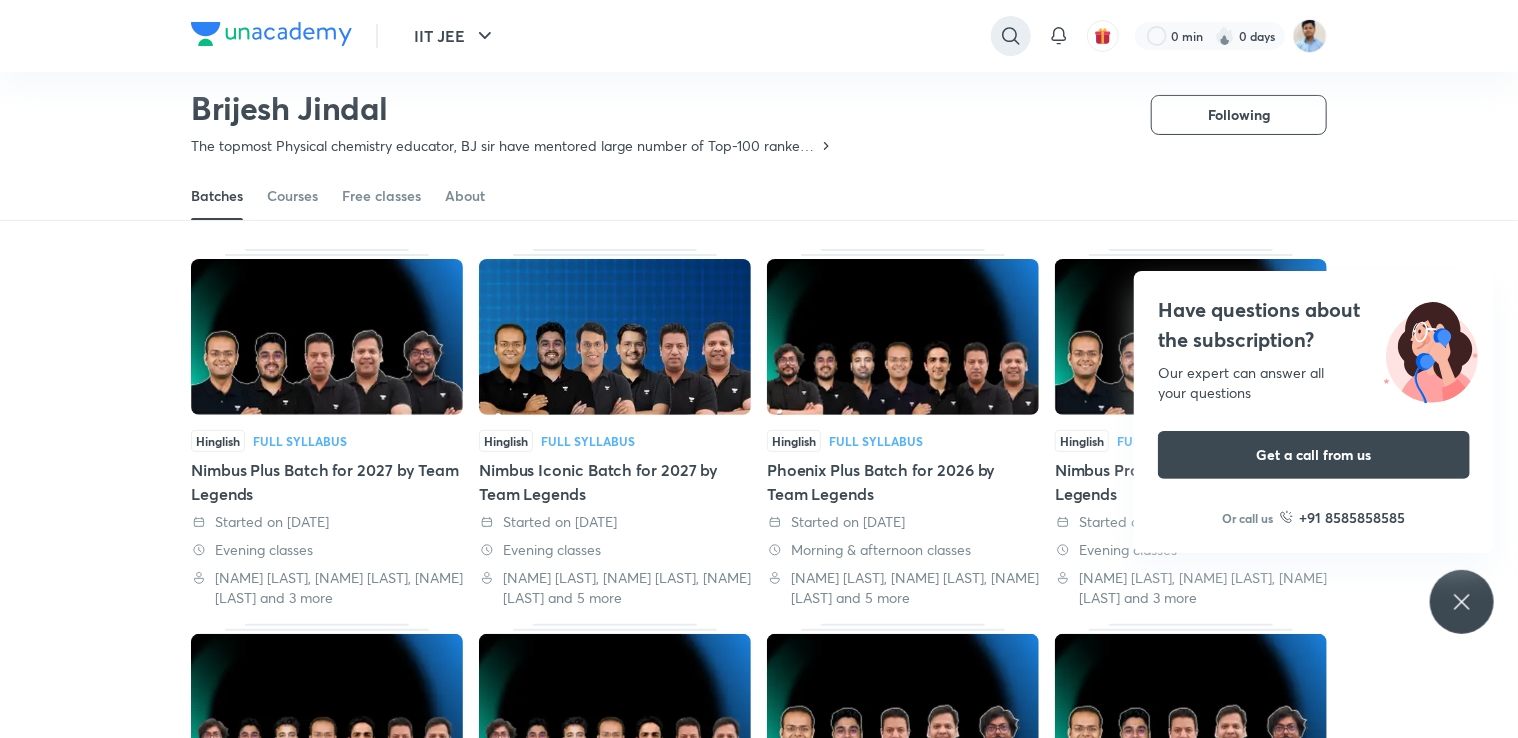 click 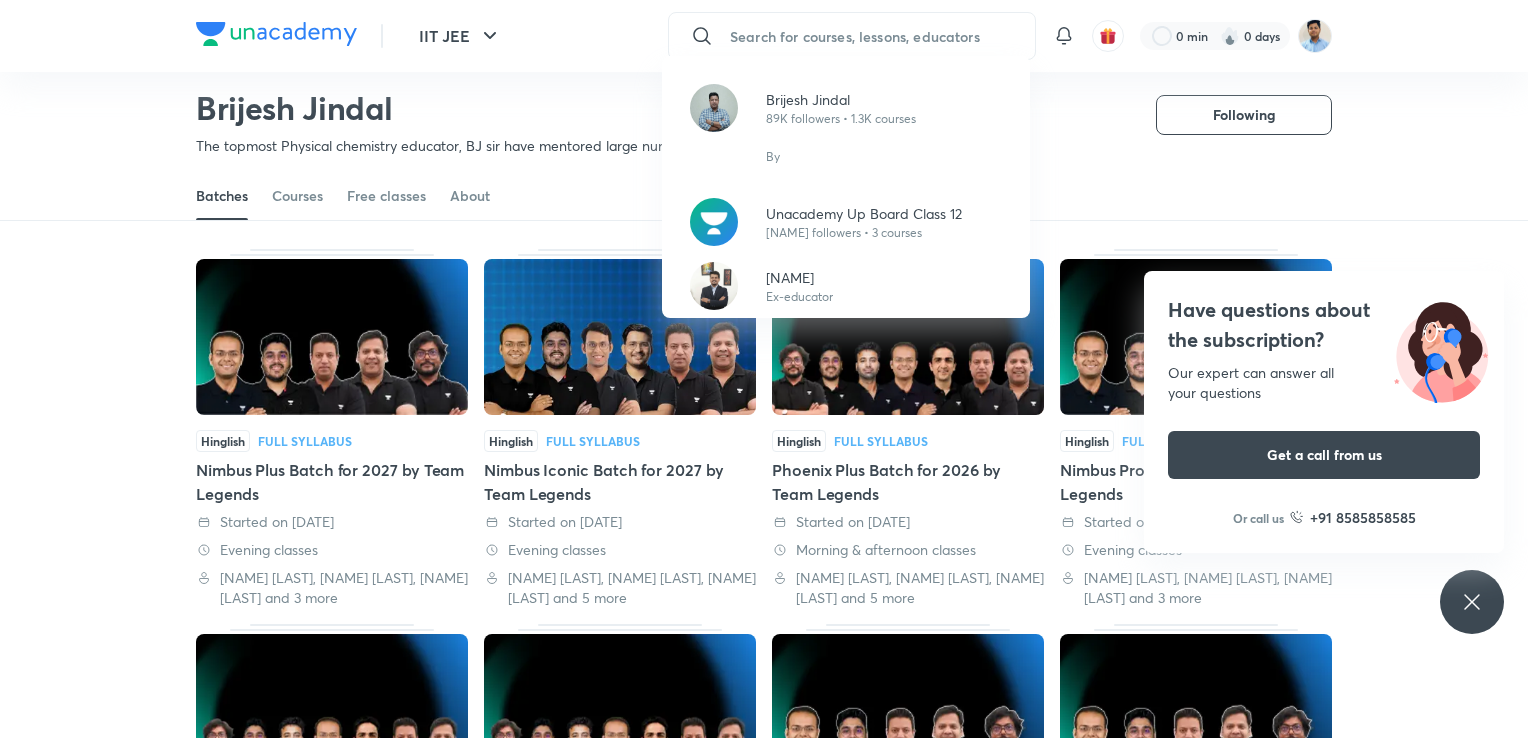 click on "Brijesh Jindal 89K followers • 1.3K courses By     Unacademy Up Board Class 12 150.8K followers • 3 courses Ranvijay  Ex-educator" at bounding box center [764, 369] 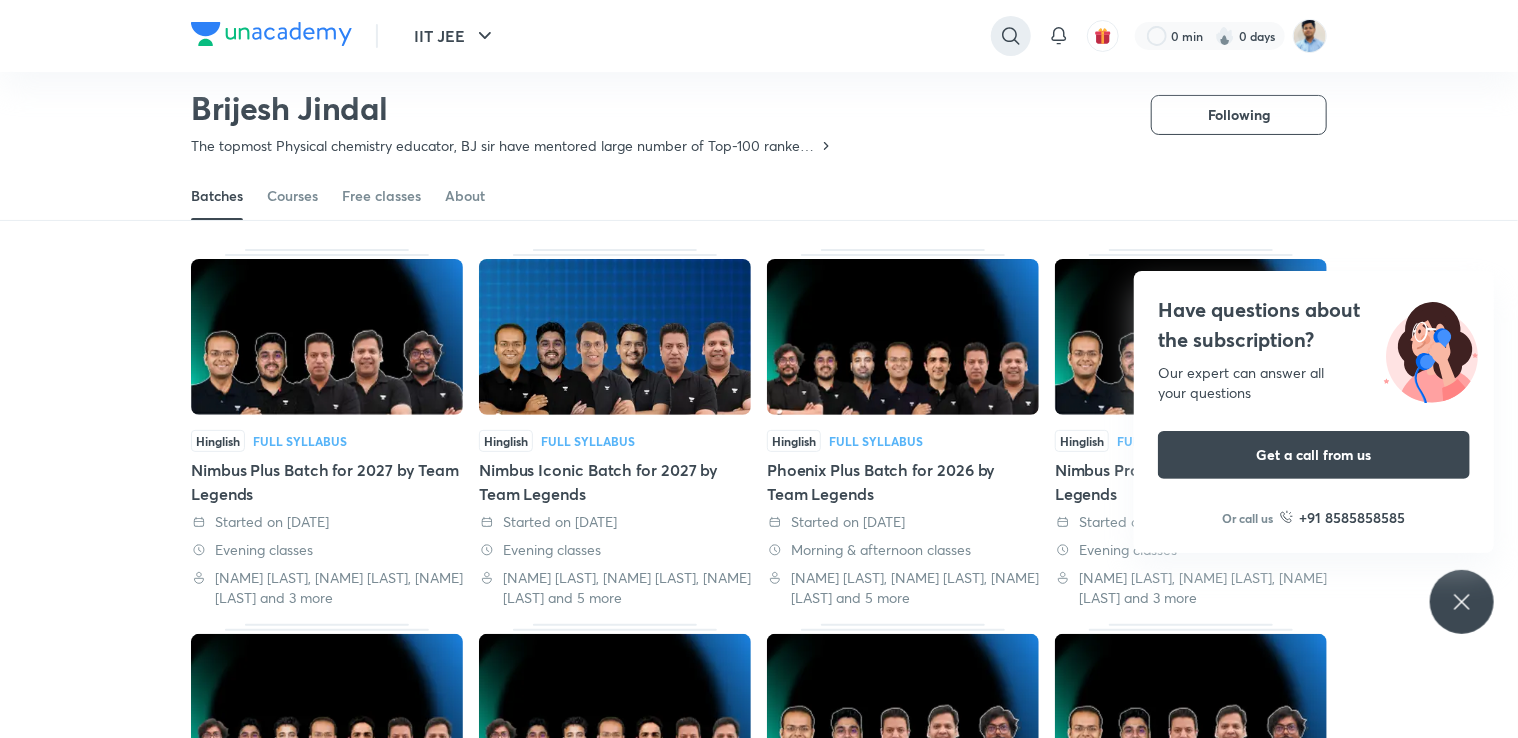 click at bounding box center [1011, 36] 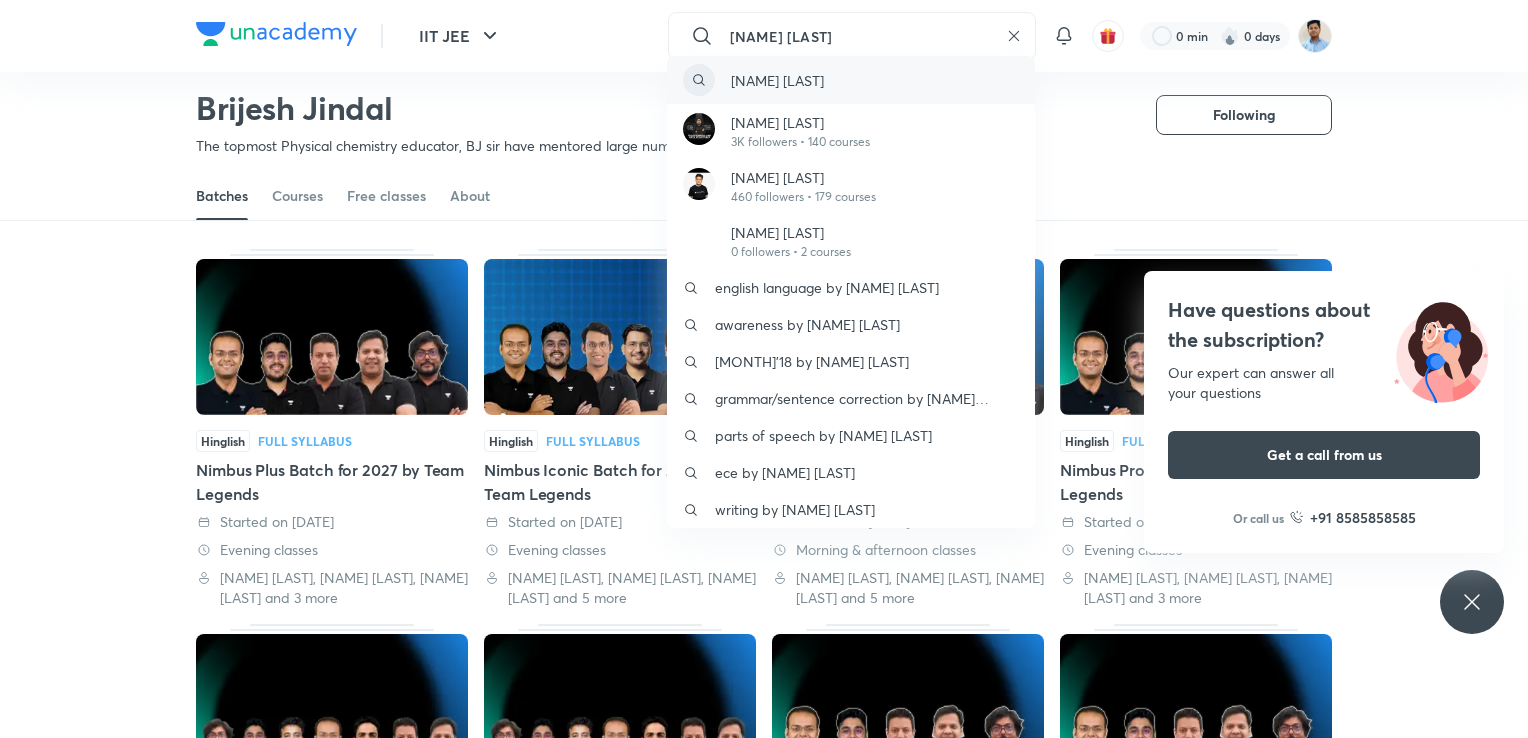 type on "pankaj sharma" 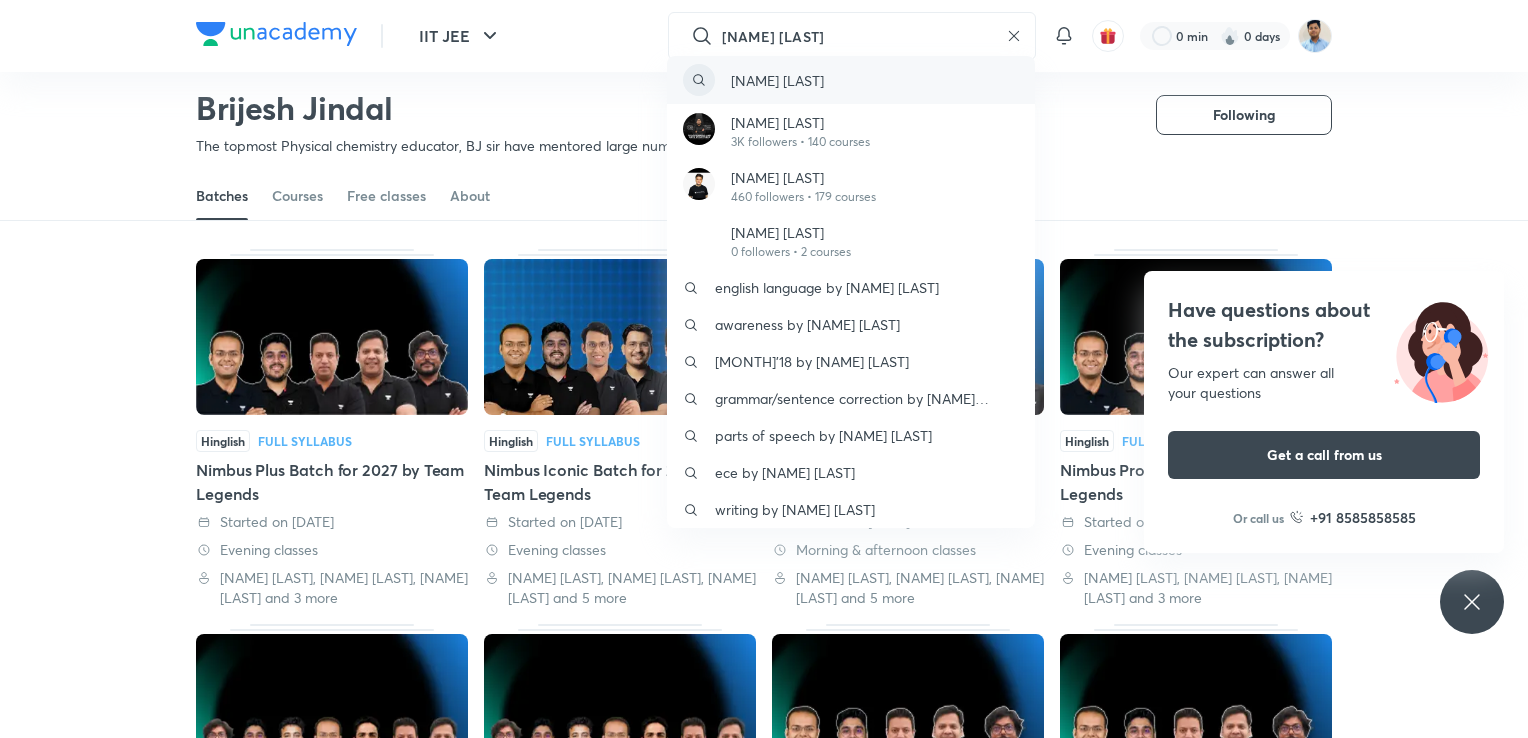 click on "pankaj sharma" at bounding box center [777, 80] 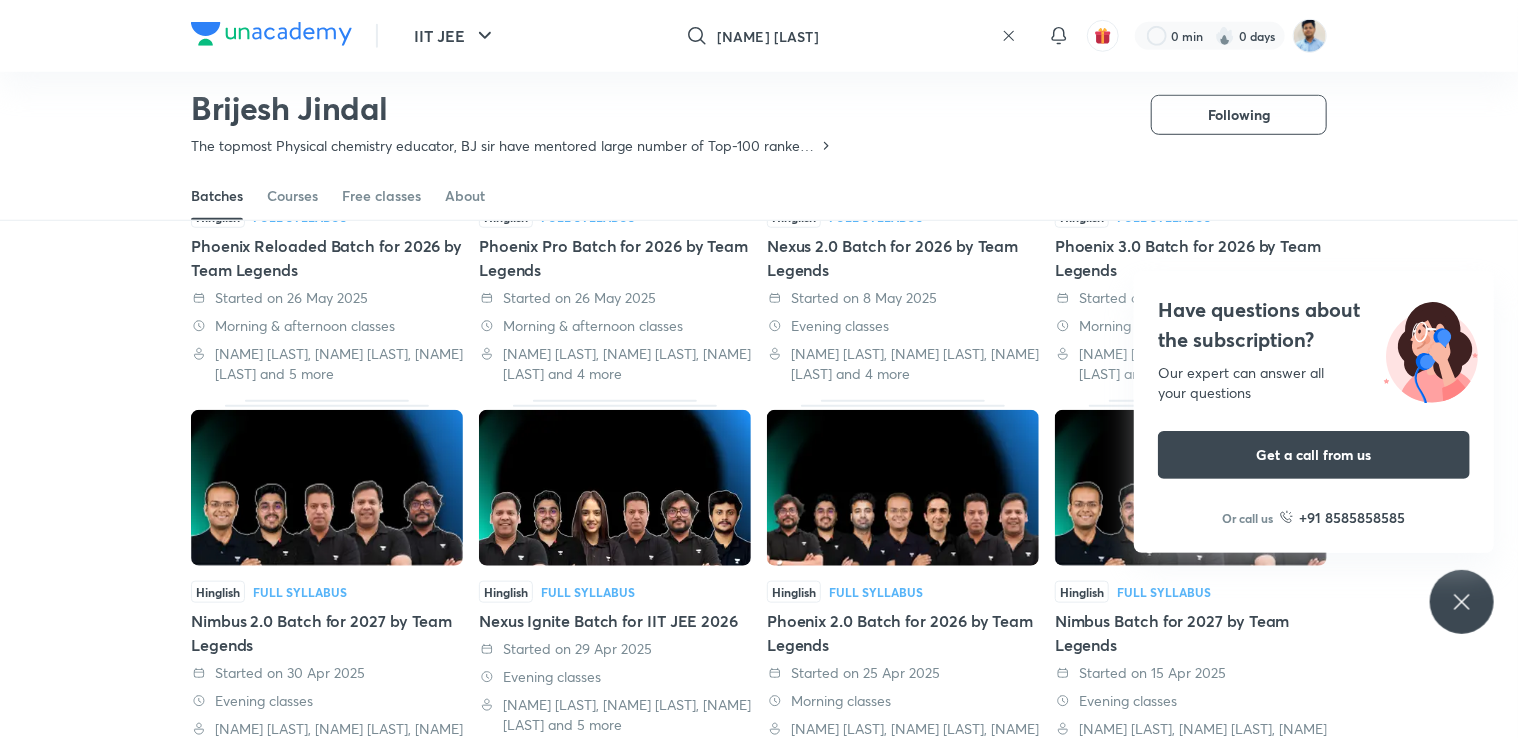 scroll, scrollTop: 0, scrollLeft: 0, axis: both 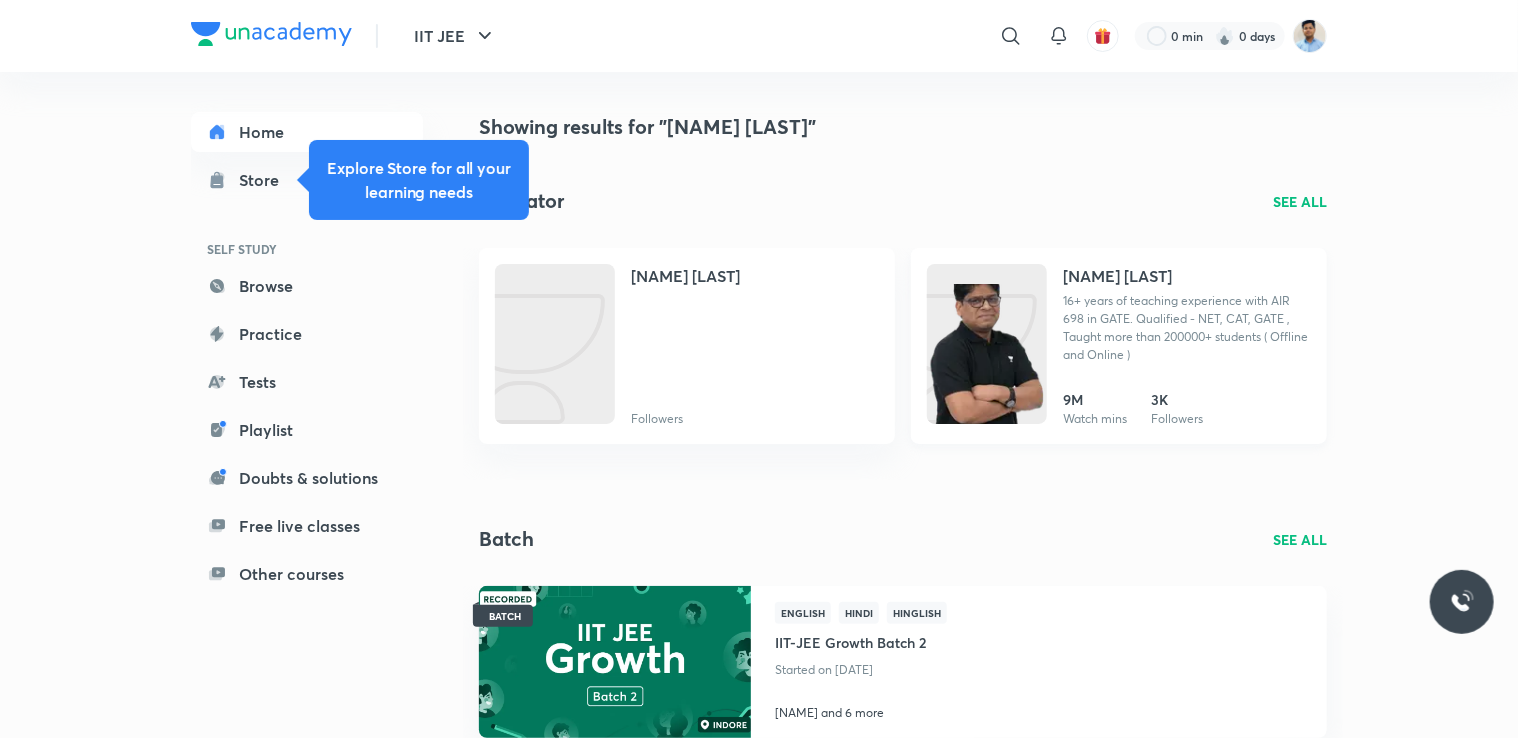 click at bounding box center (987, 344) 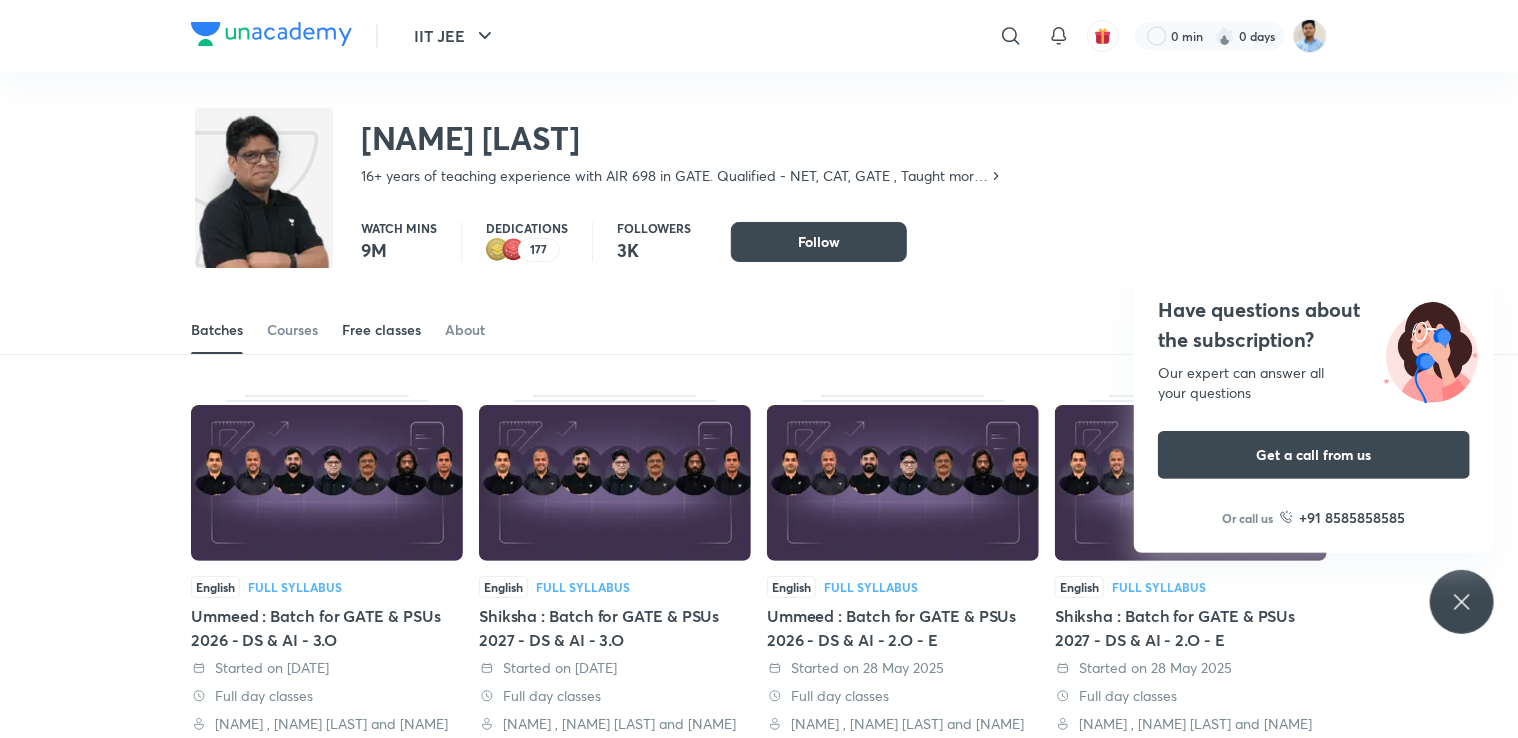 click on "Free classes" at bounding box center (381, 330) 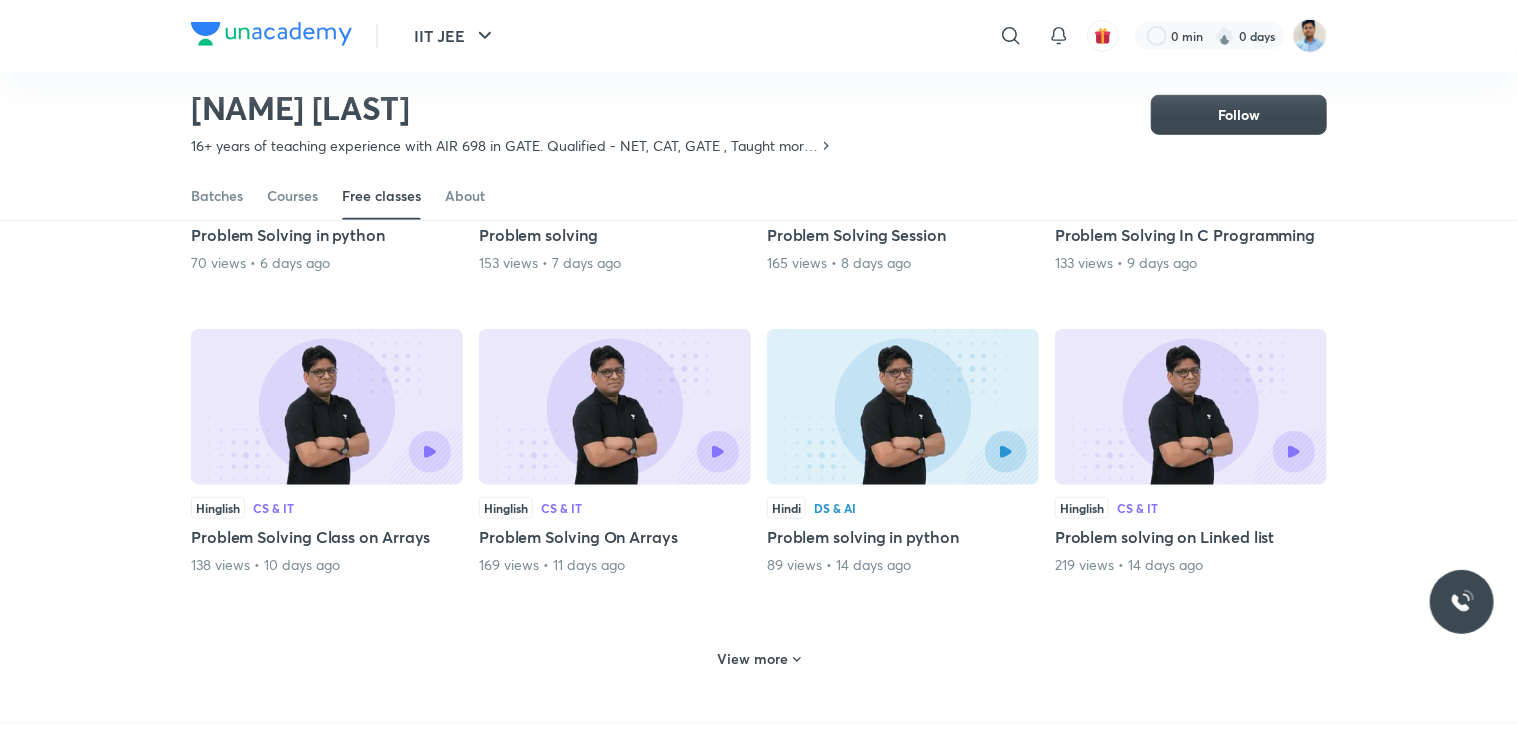 scroll, scrollTop: 686, scrollLeft: 0, axis: vertical 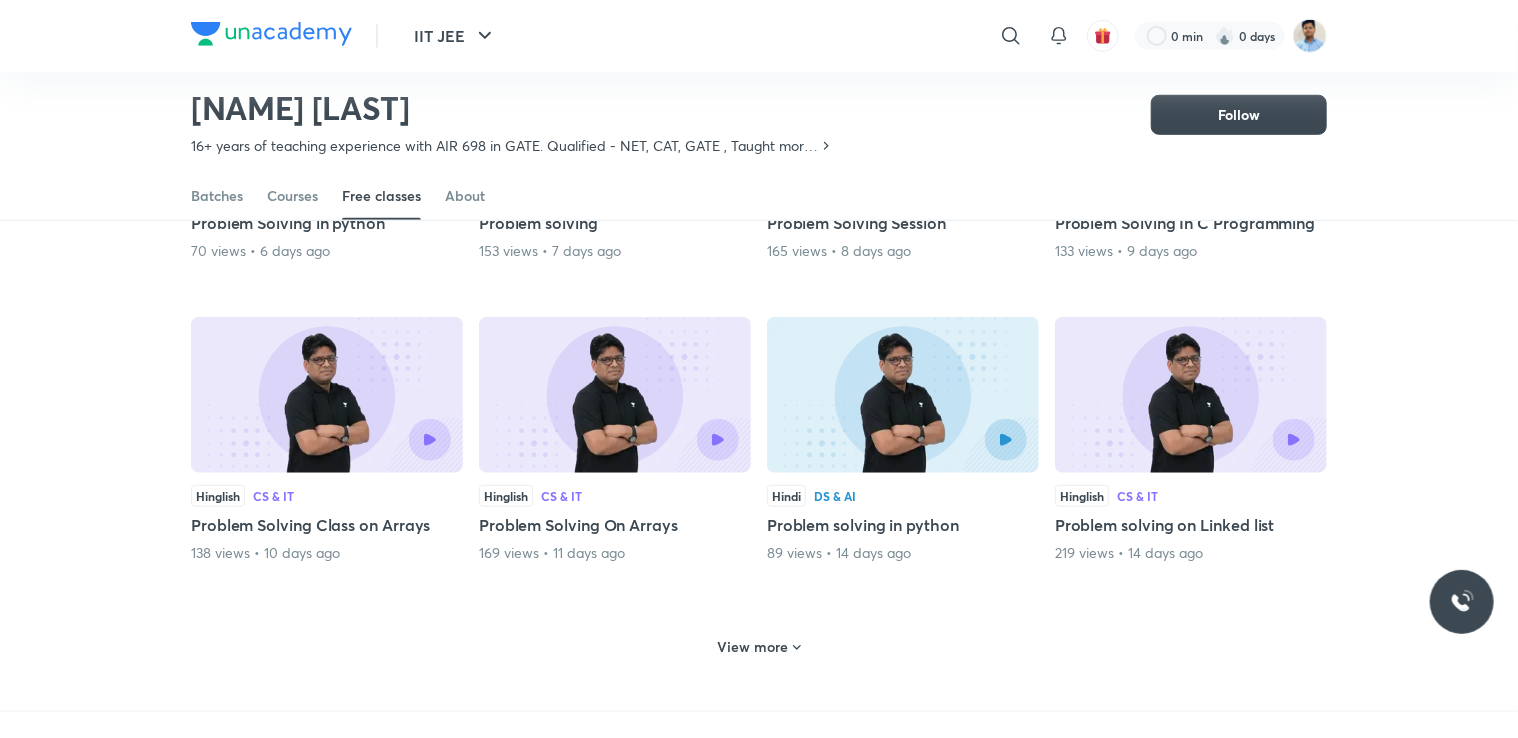 click on "View more" at bounding box center (759, 647) 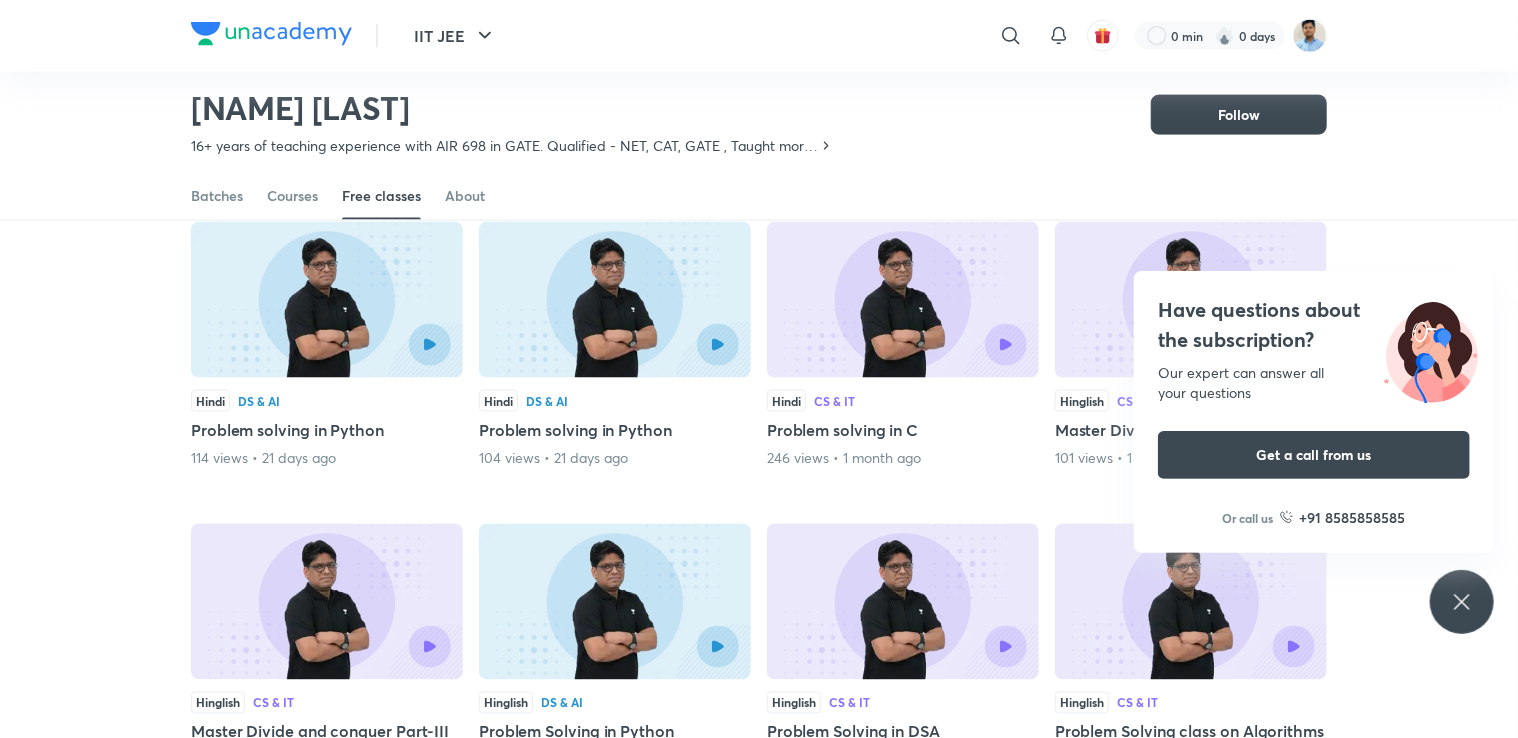 scroll, scrollTop: 1386, scrollLeft: 0, axis: vertical 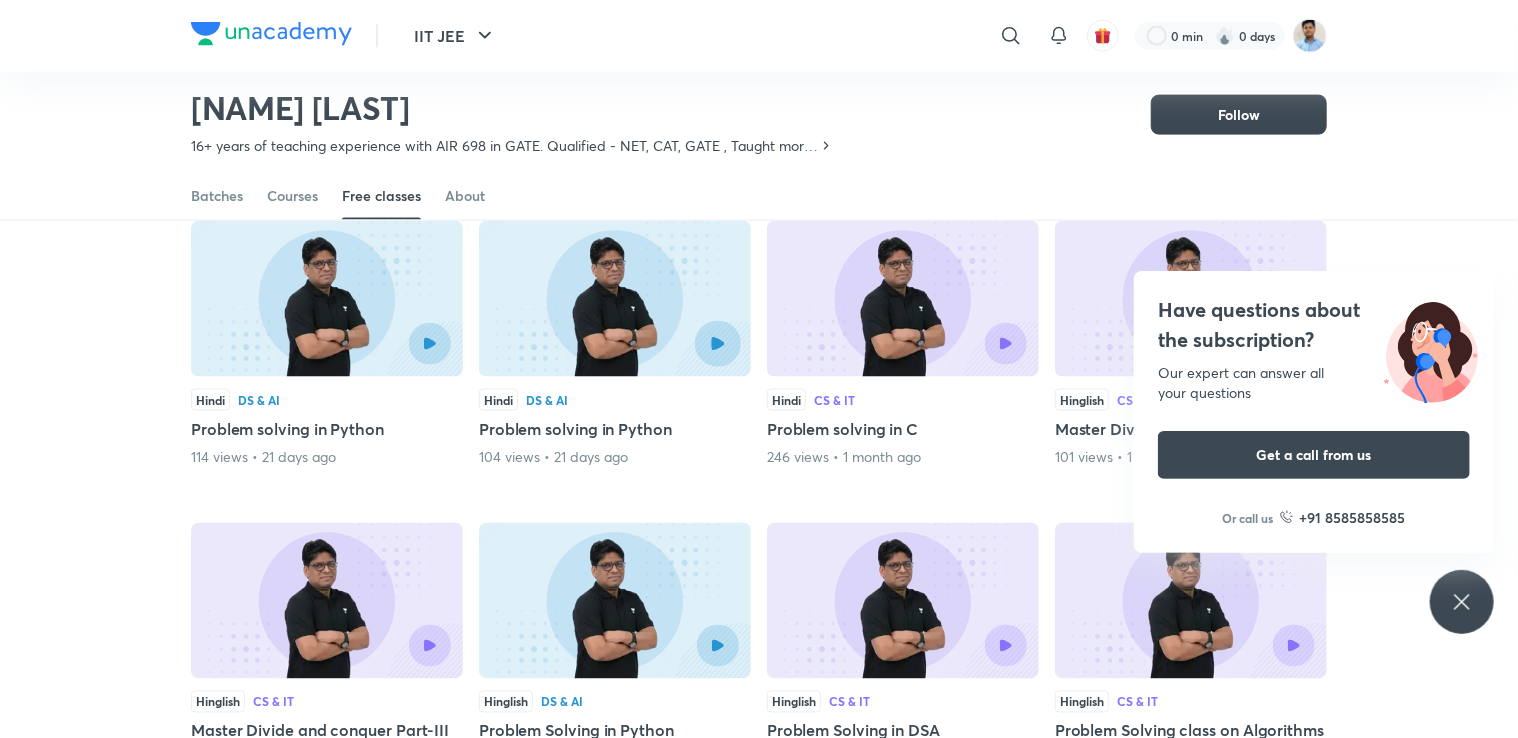 click 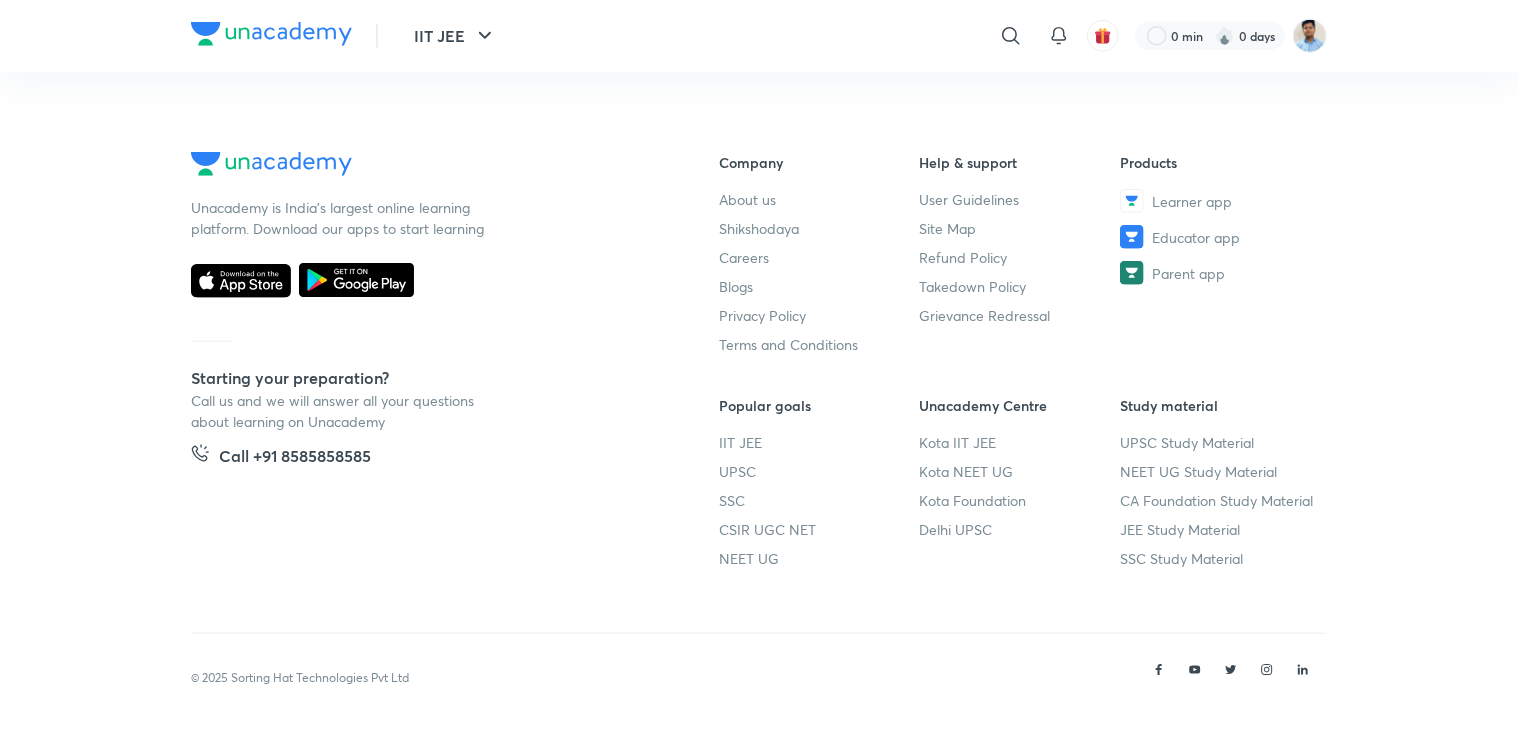 scroll, scrollTop: 0, scrollLeft: 0, axis: both 